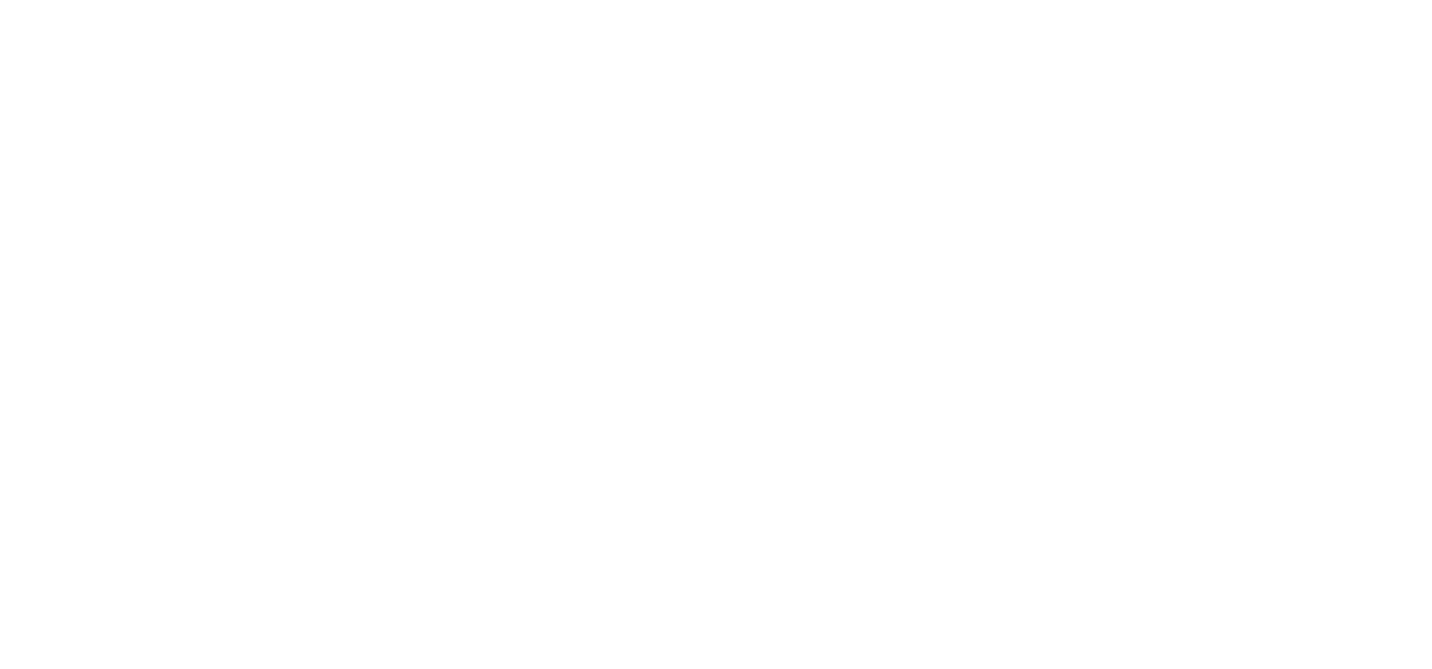 scroll, scrollTop: 0, scrollLeft: 0, axis: both 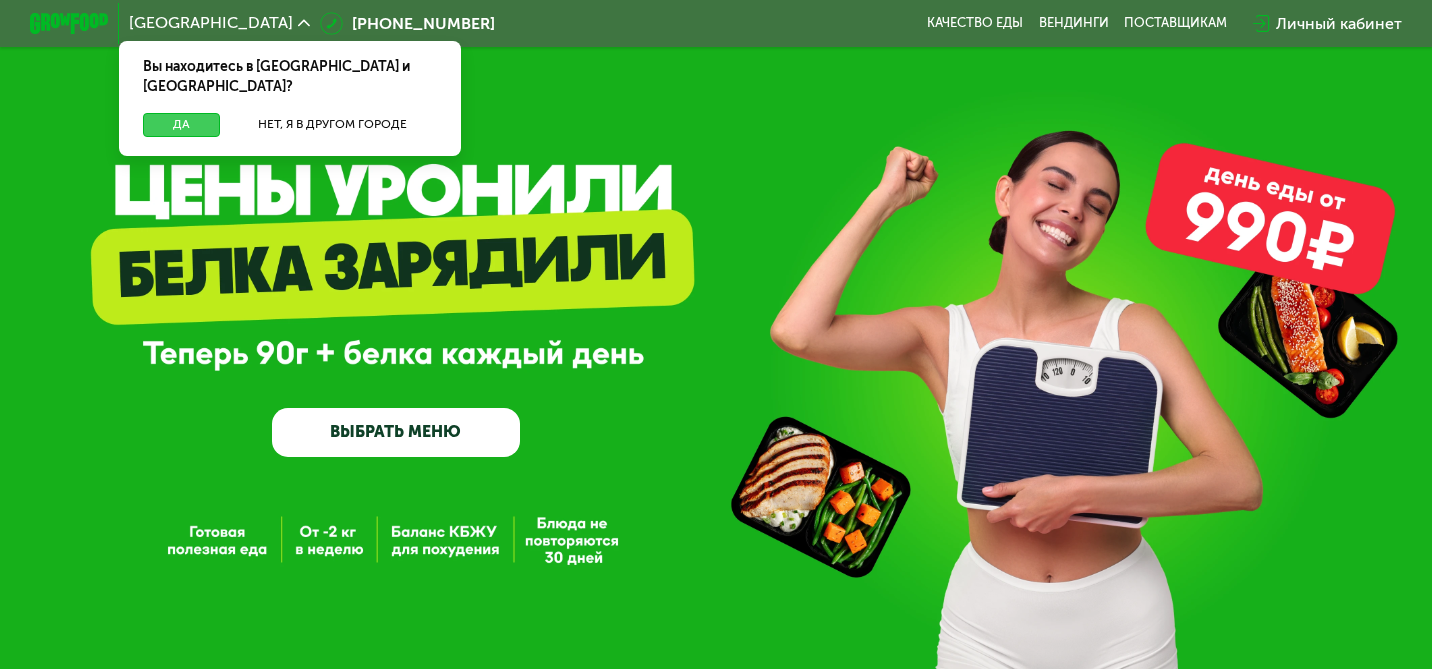 click on "Да" at bounding box center [181, 125] 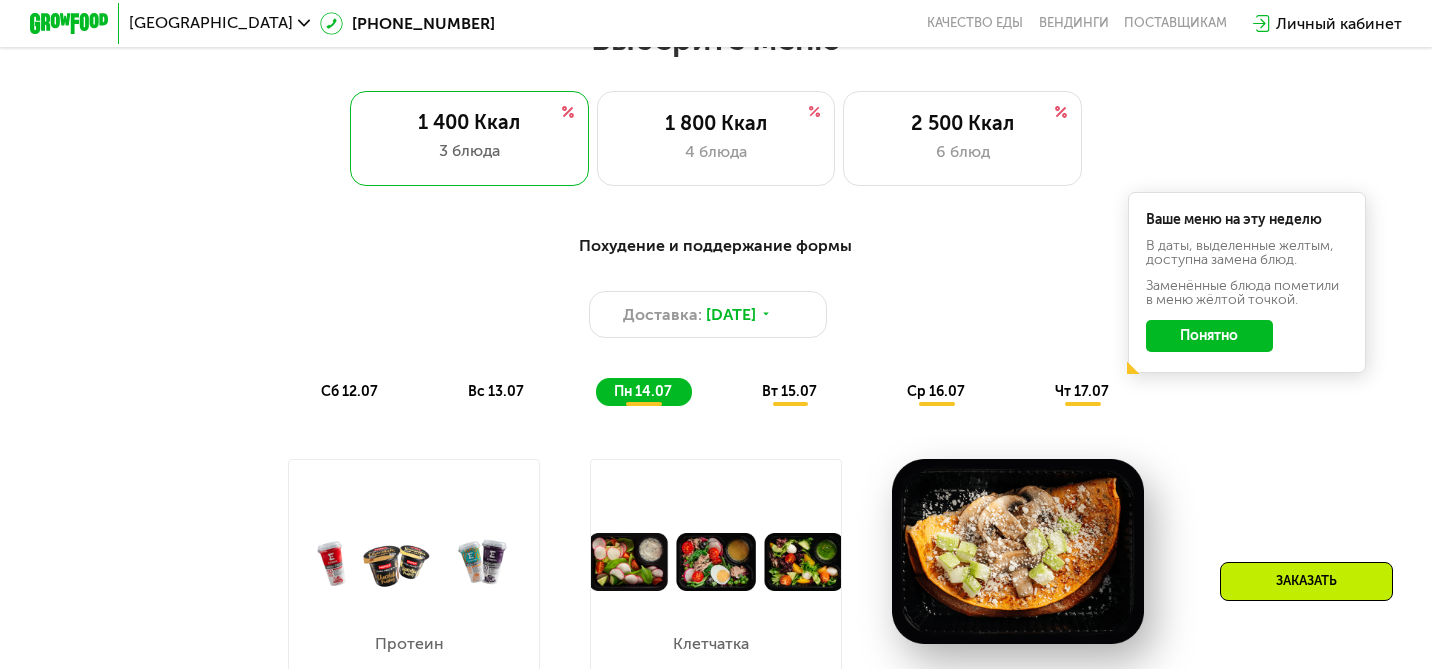 scroll, scrollTop: 878, scrollLeft: 0, axis: vertical 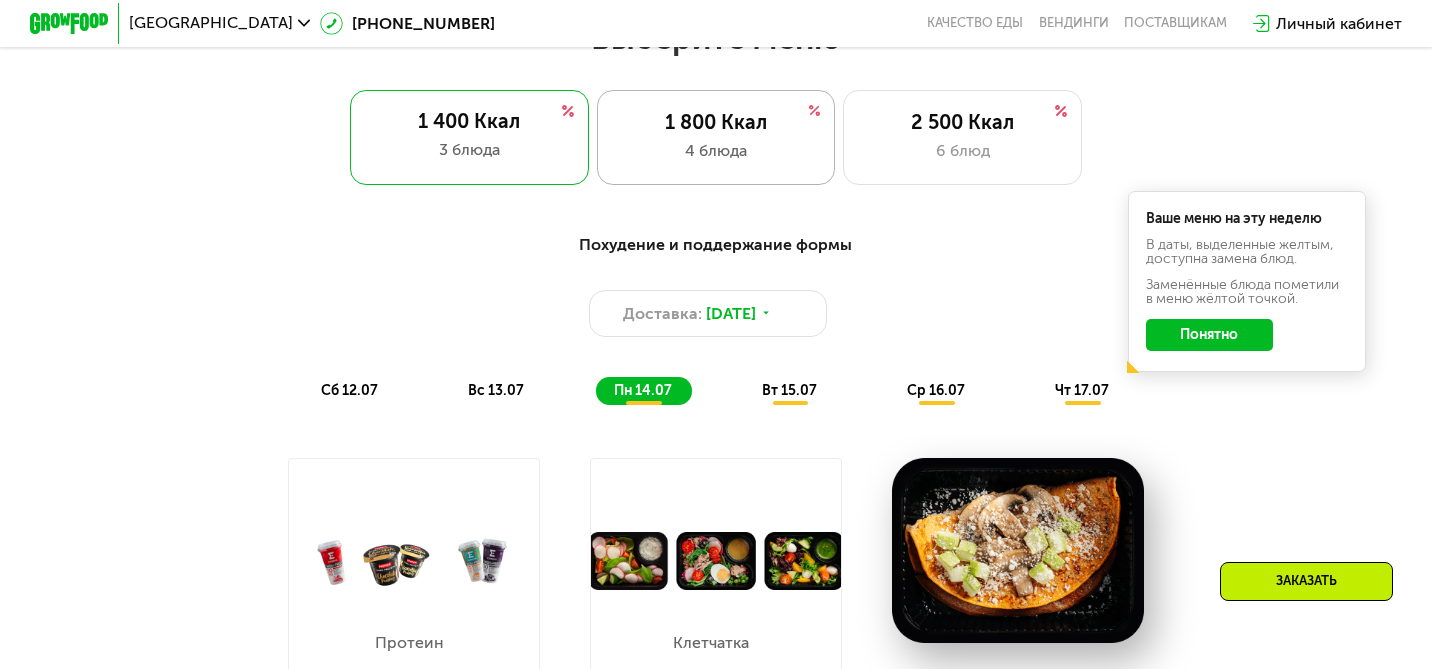 click on "4 блюда" at bounding box center [716, 151] 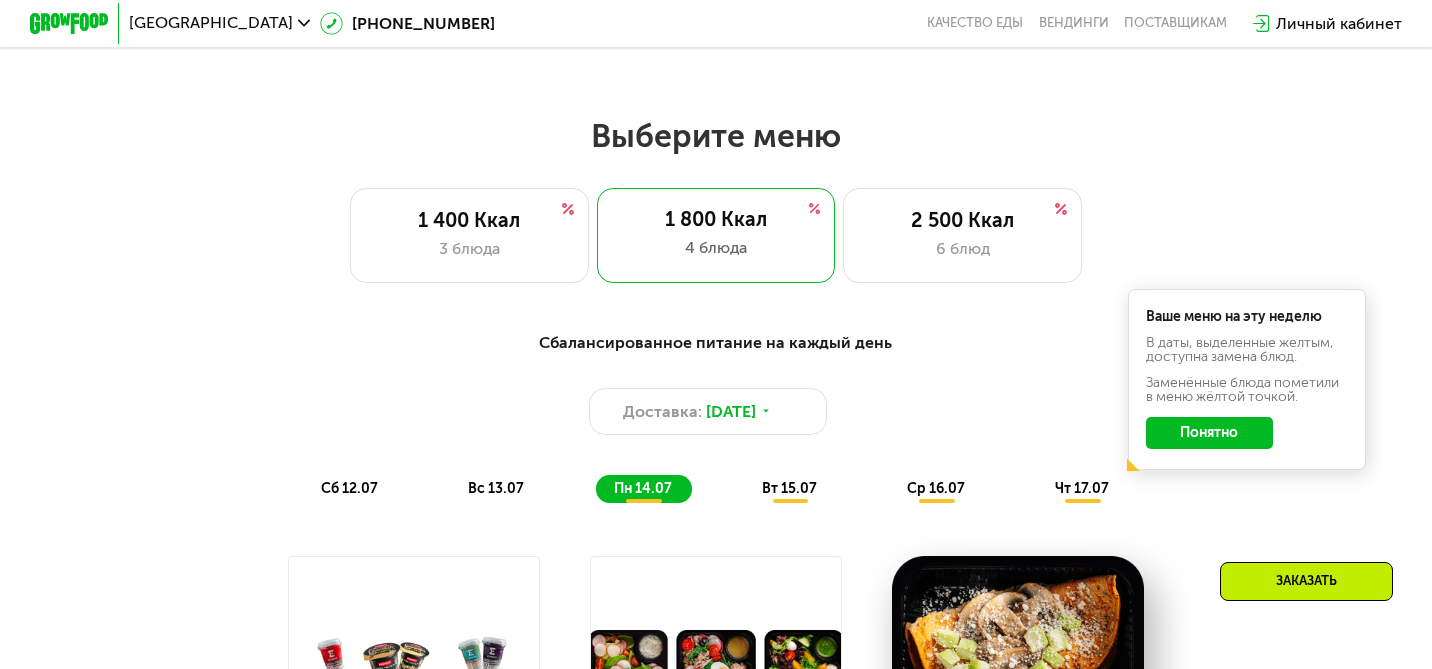 scroll, scrollTop: 785, scrollLeft: 0, axis: vertical 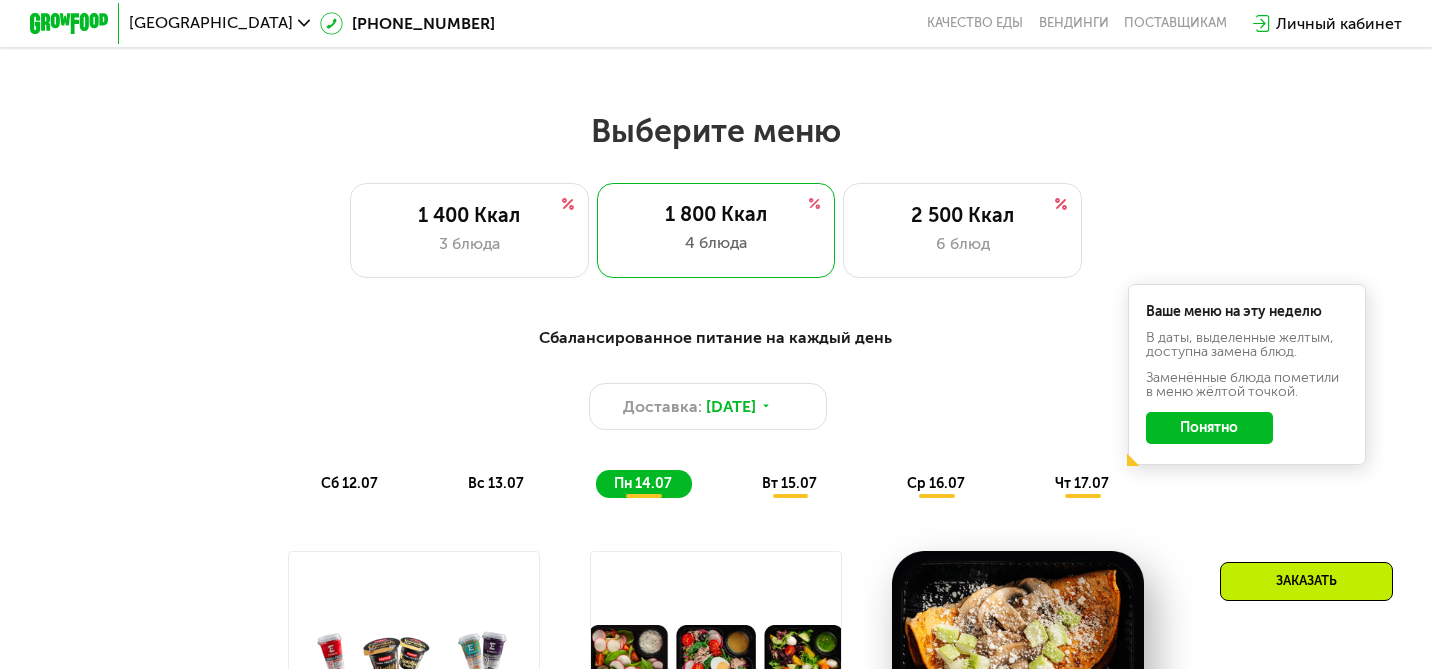 click on "Понятно" 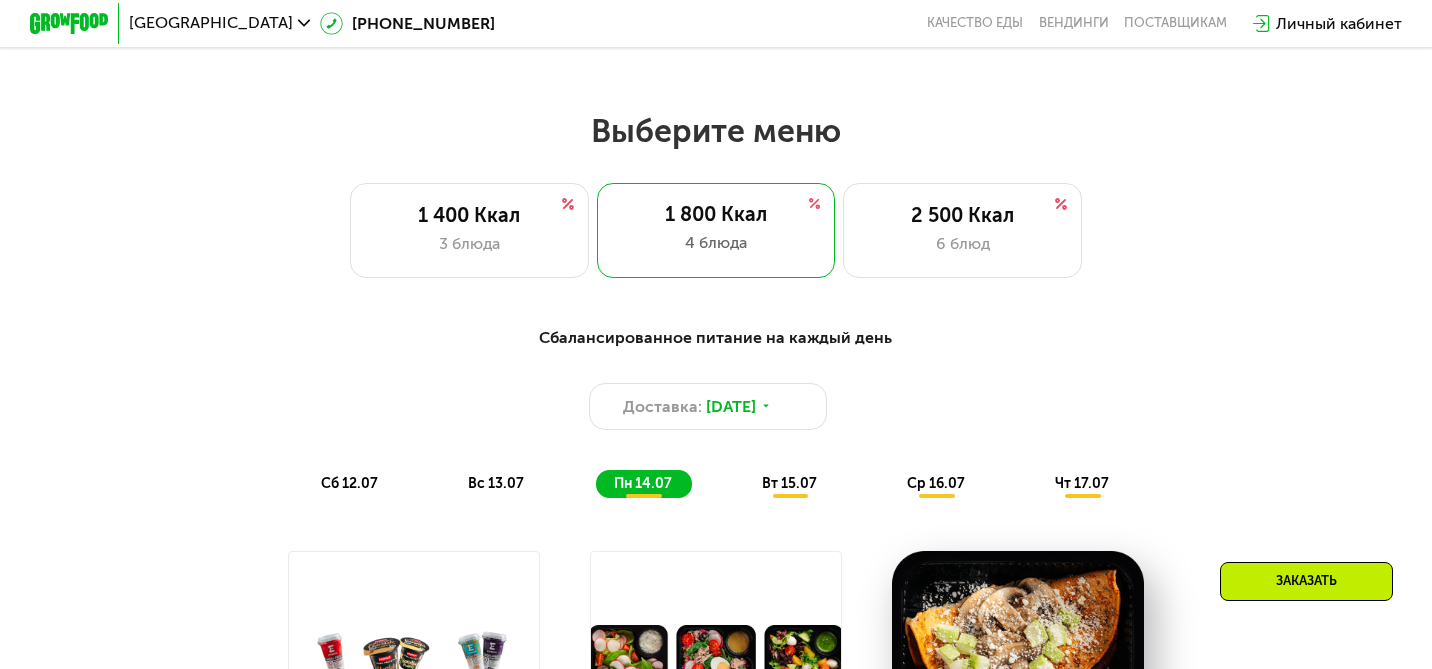 click on "пн 14.07" at bounding box center [643, 483] 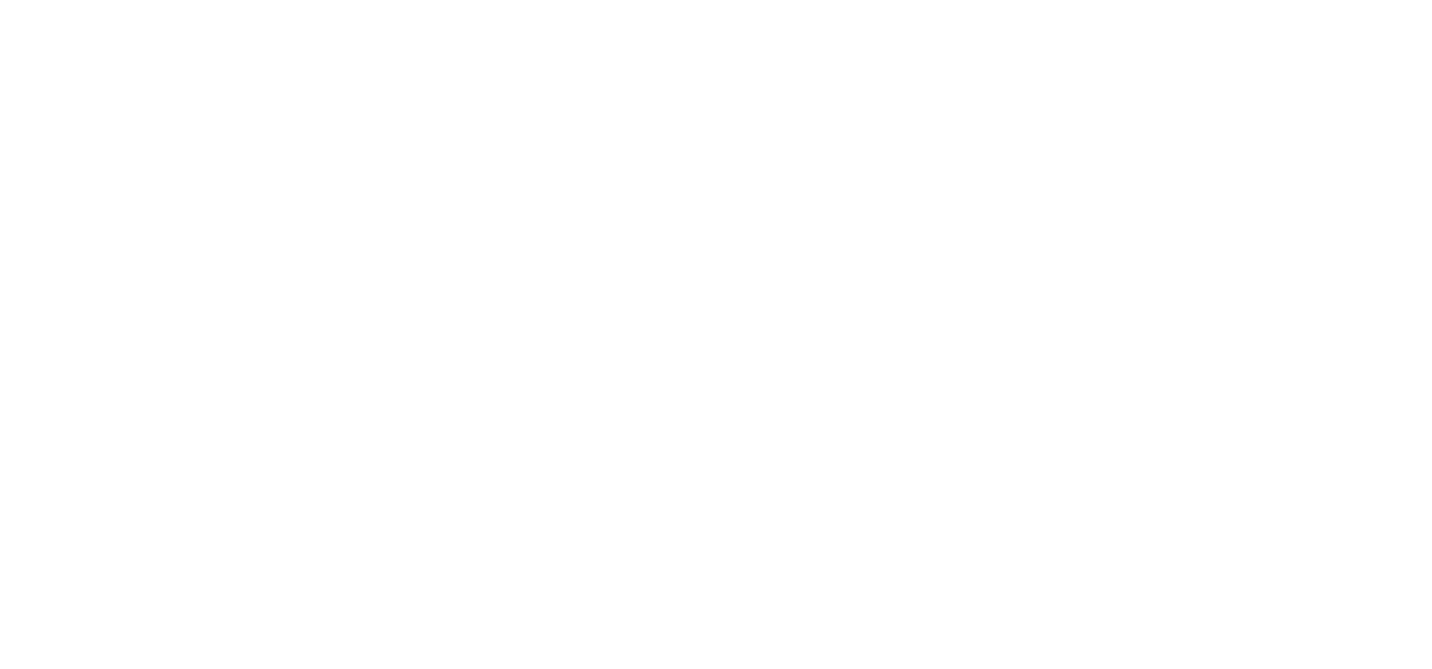 scroll, scrollTop: 0, scrollLeft: 0, axis: both 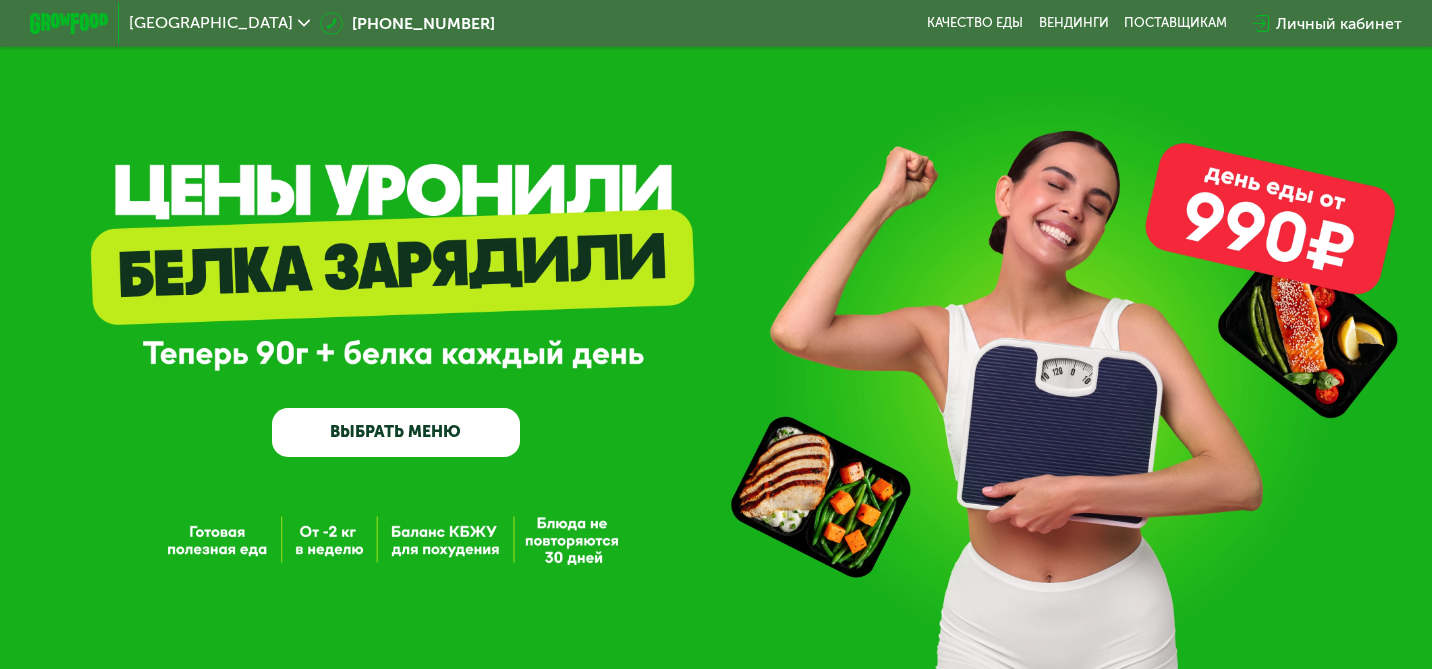 click on "ВЫБРАТЬ МЕНЮ" at bounding box center [396, 433] 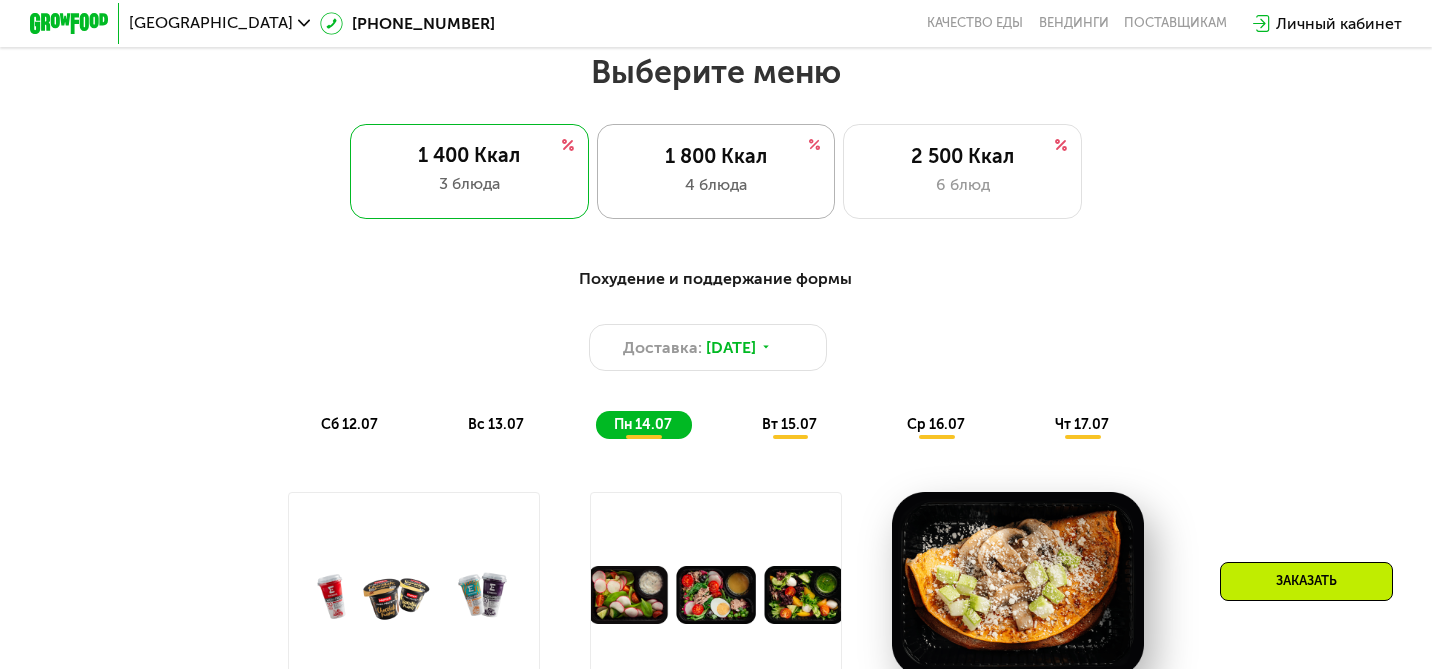 scroll, scrollTop: 849, scrollLeft: 0, axis: vertical 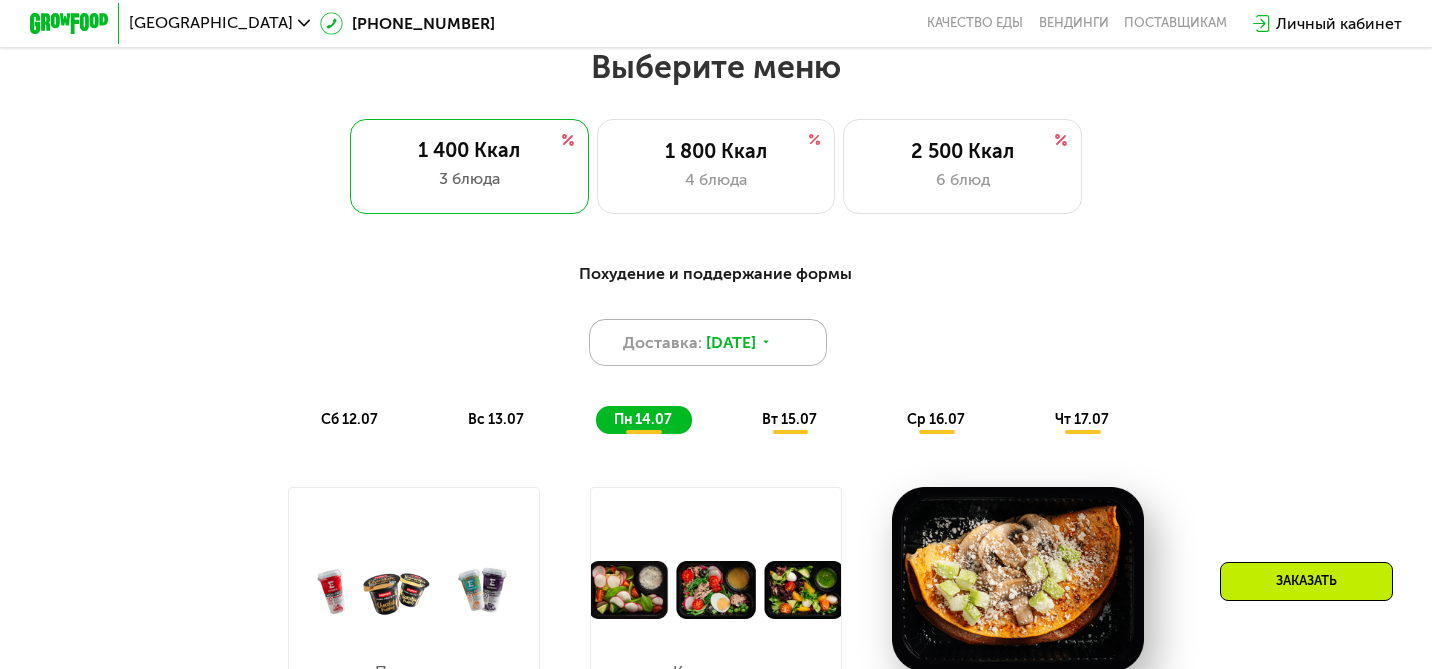 click on "Доставка: 11 июл, пт" at bounding box center [708, 343] 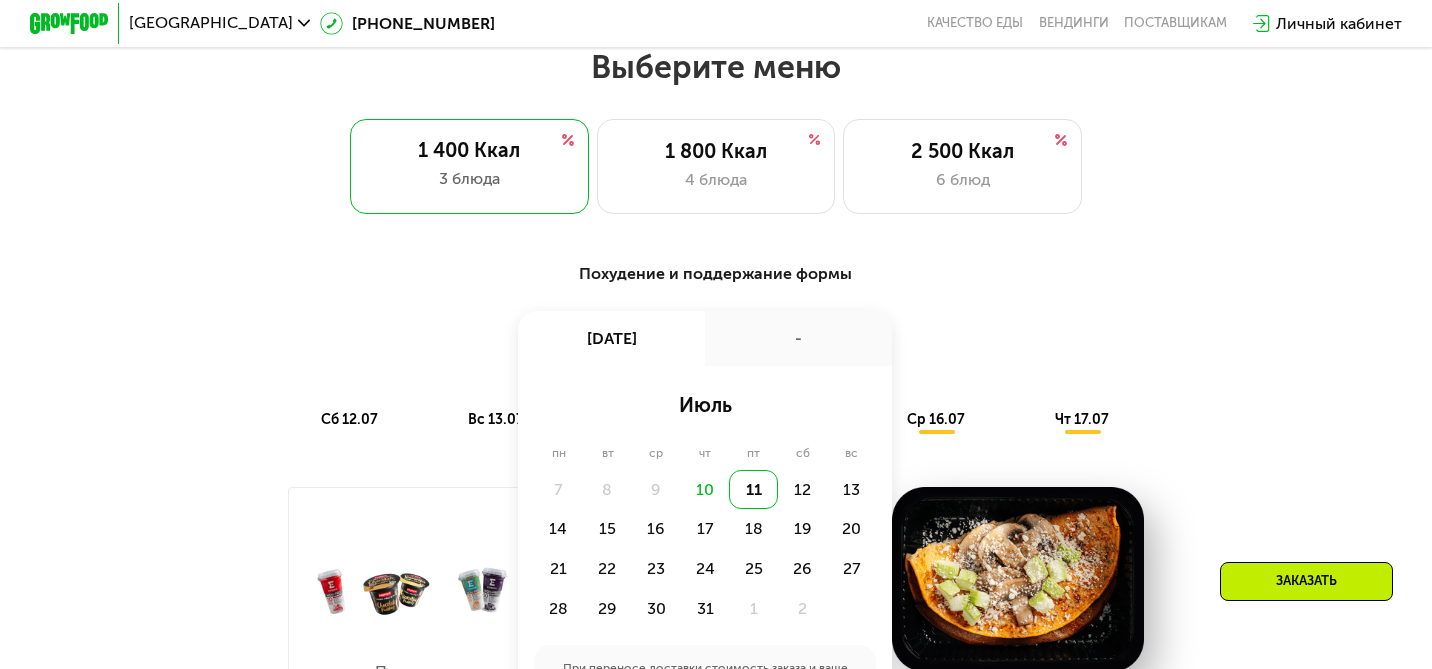 click on "-" at bounding box center [798, 339] 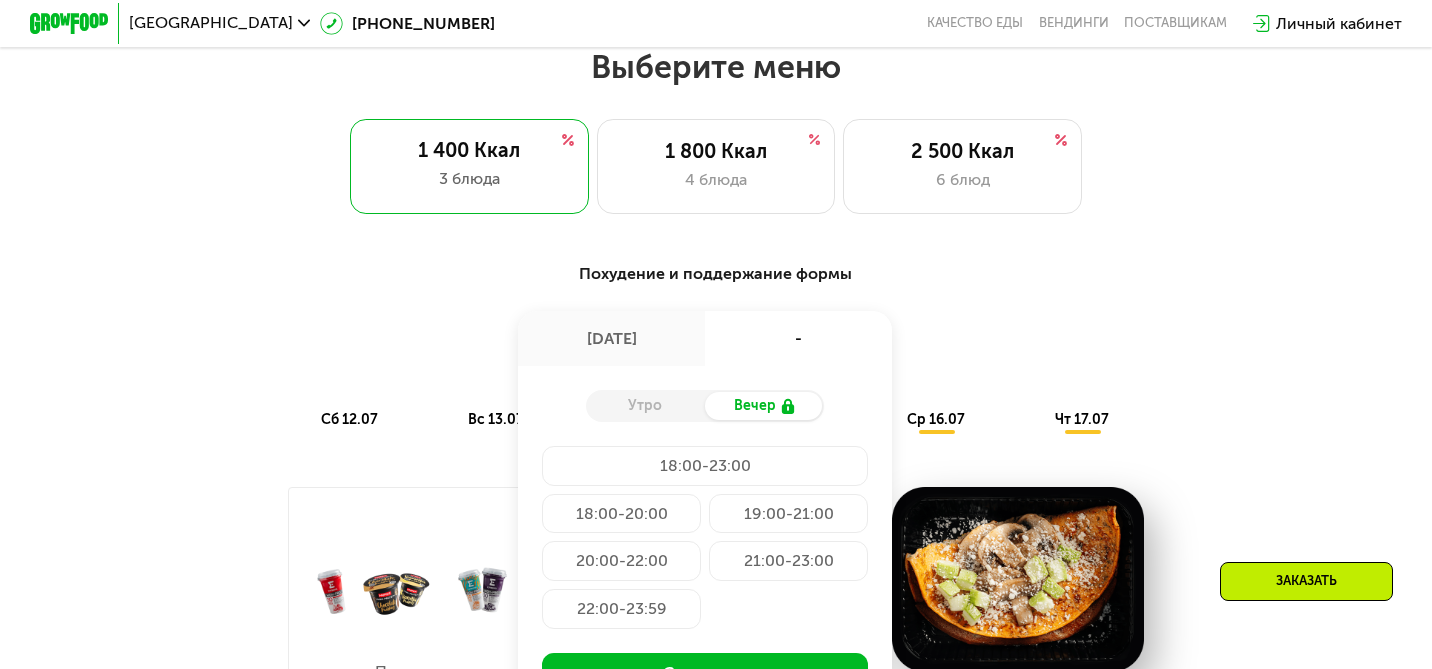 click on "Утро" at bounding box center [645, 406] 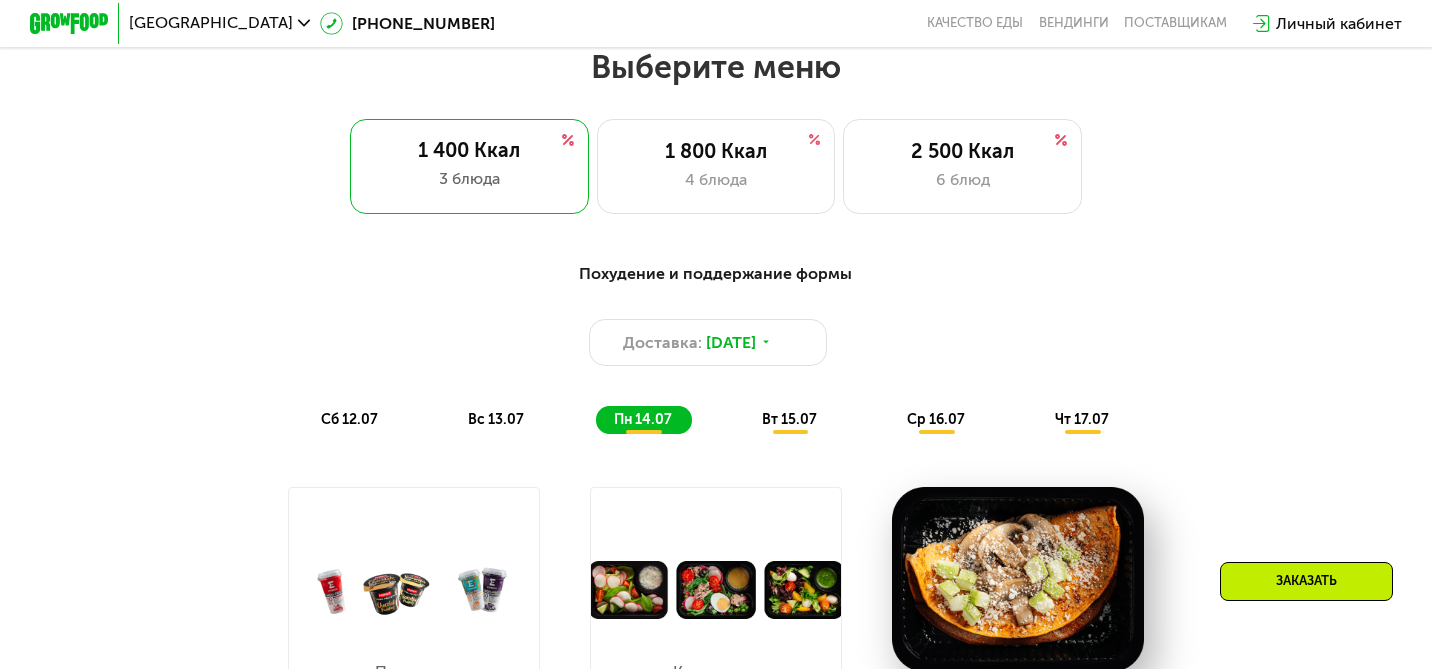 click on "пн 14.07" at bounding box center [643, 419] 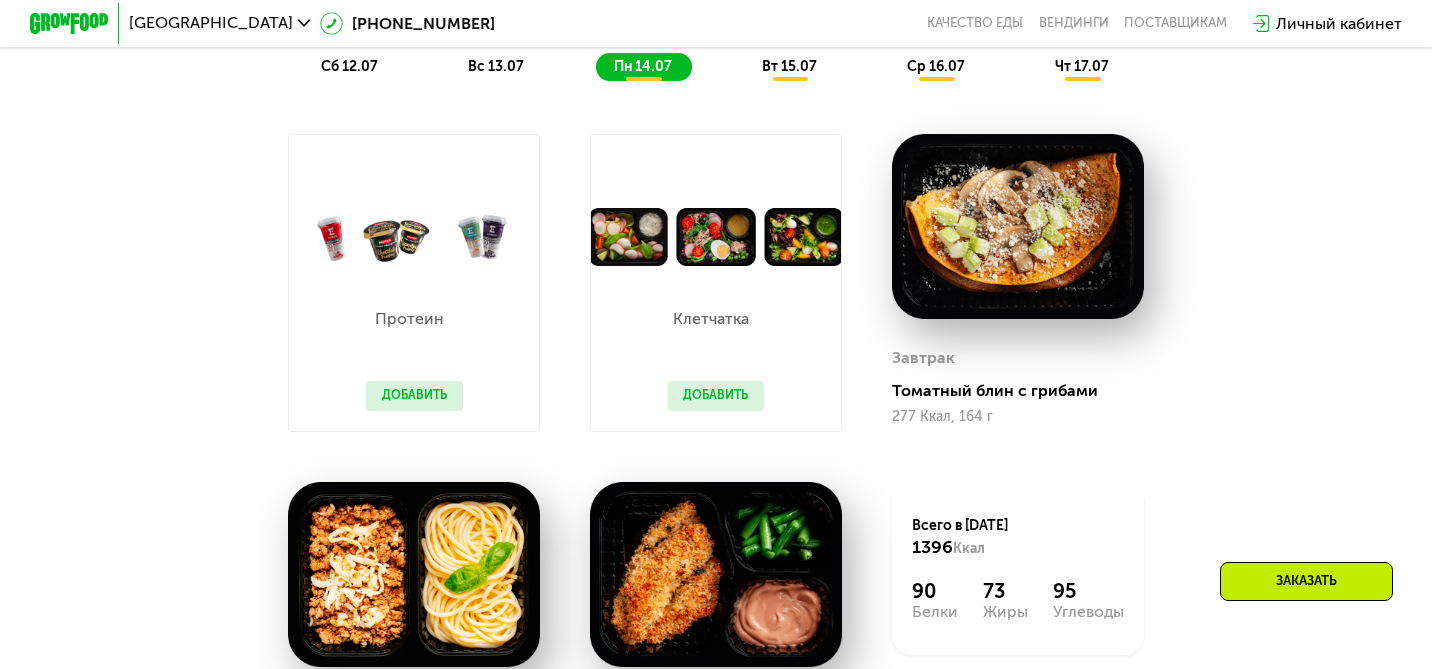 scroll, scrollTop: 1198, scrollLeft: 0, axis: vertical 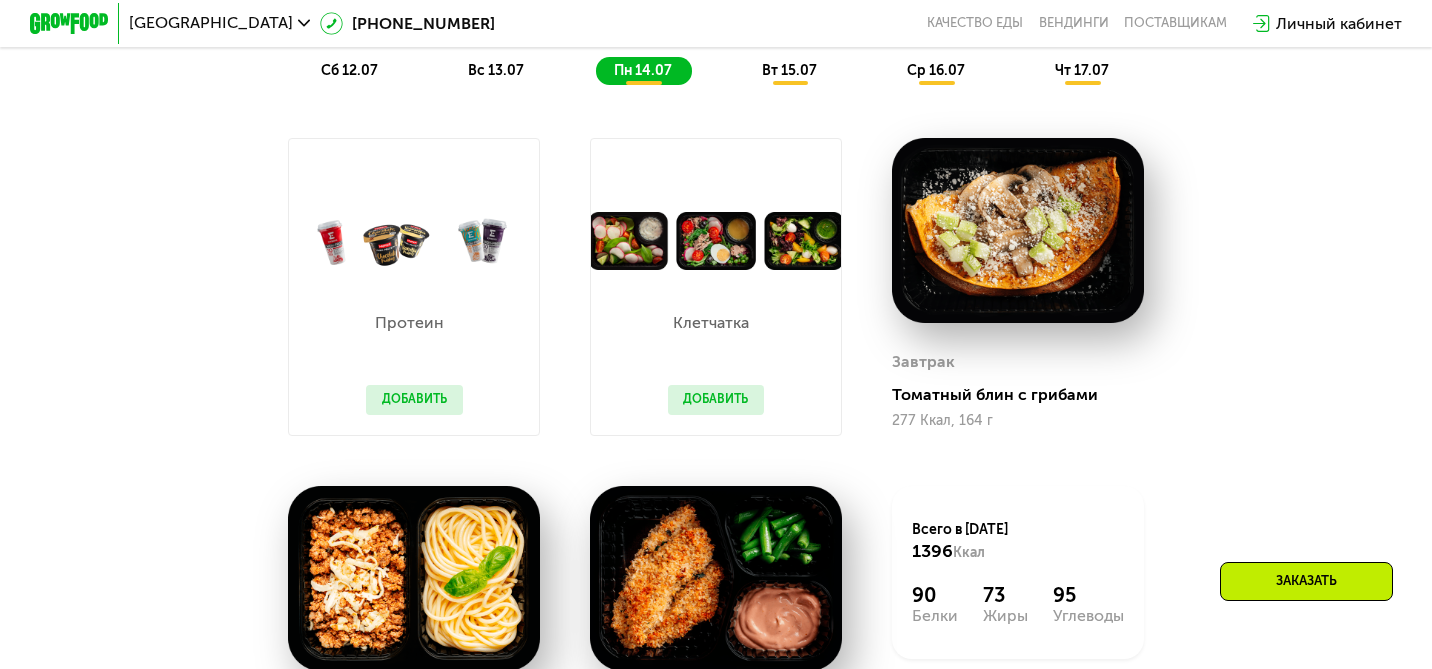 click on "Протеин" at bounding box center (409, 323) 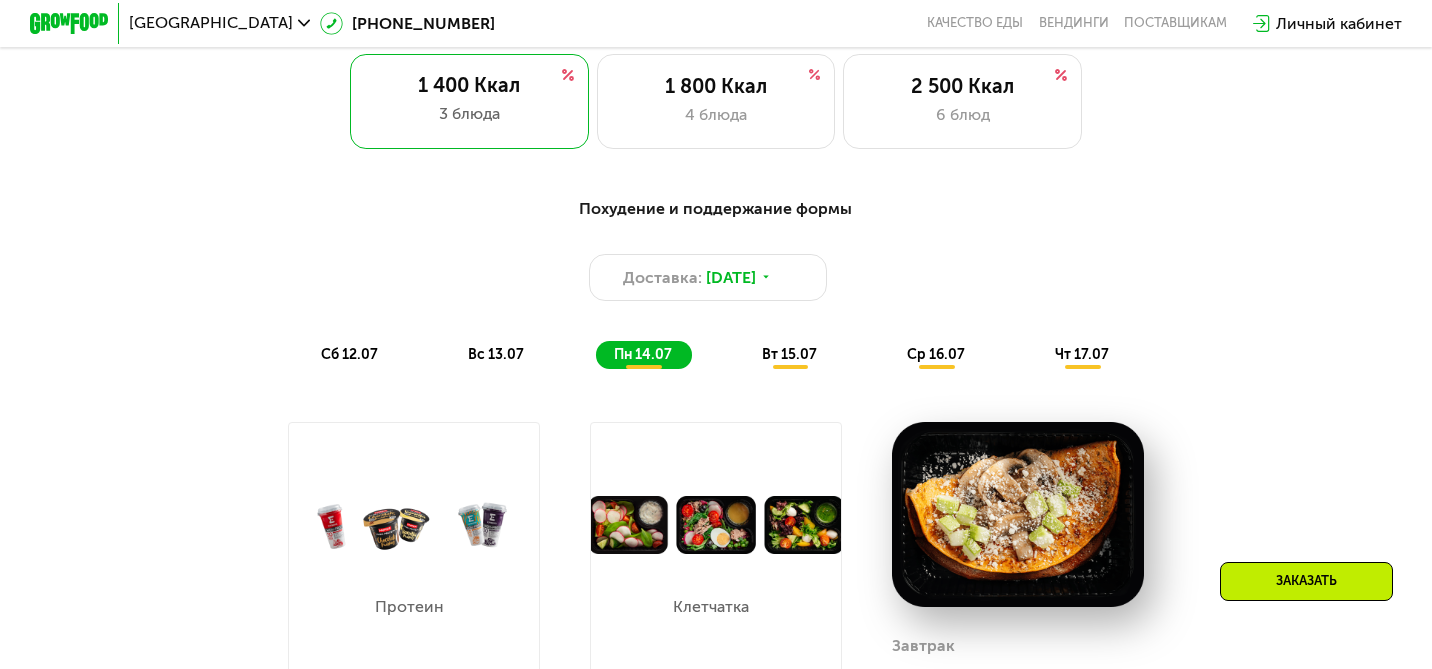 scroll, scrollTop: 913, scrollLeft: 0, axis: vertical 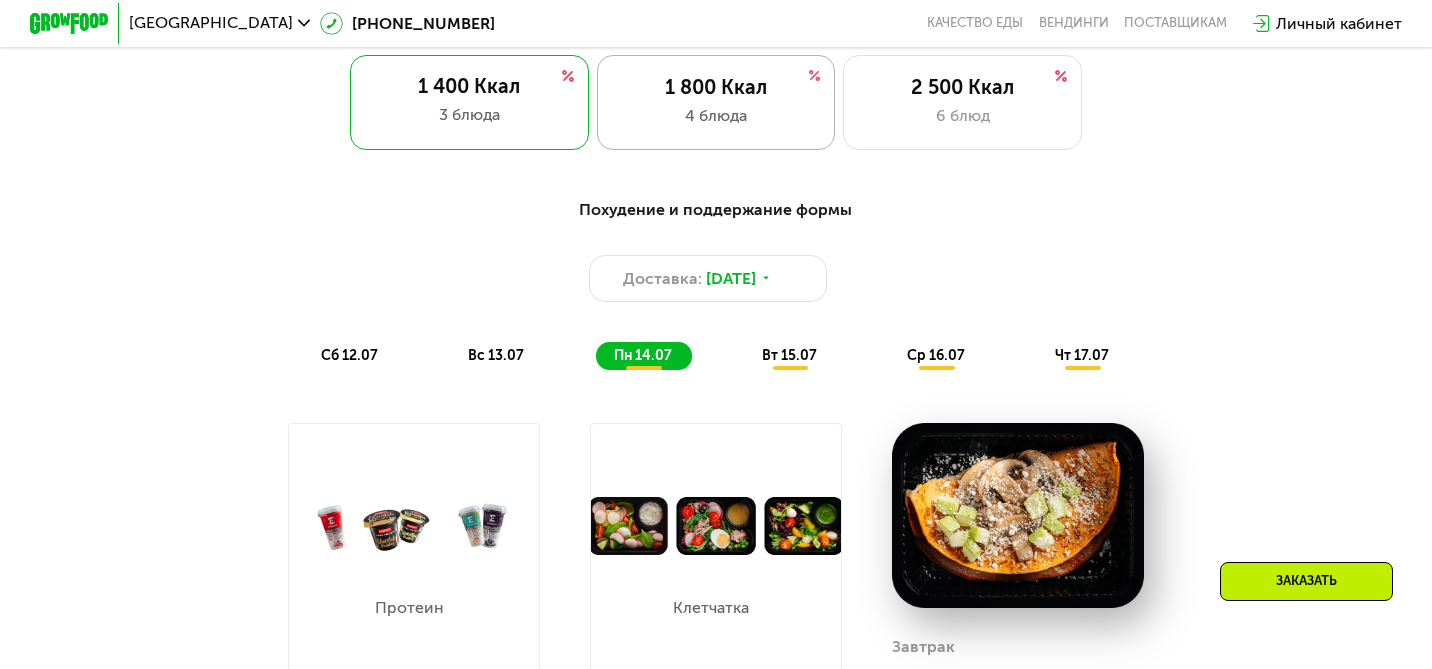 click on "1 800 Ккал" at bounding box center [716, 88] 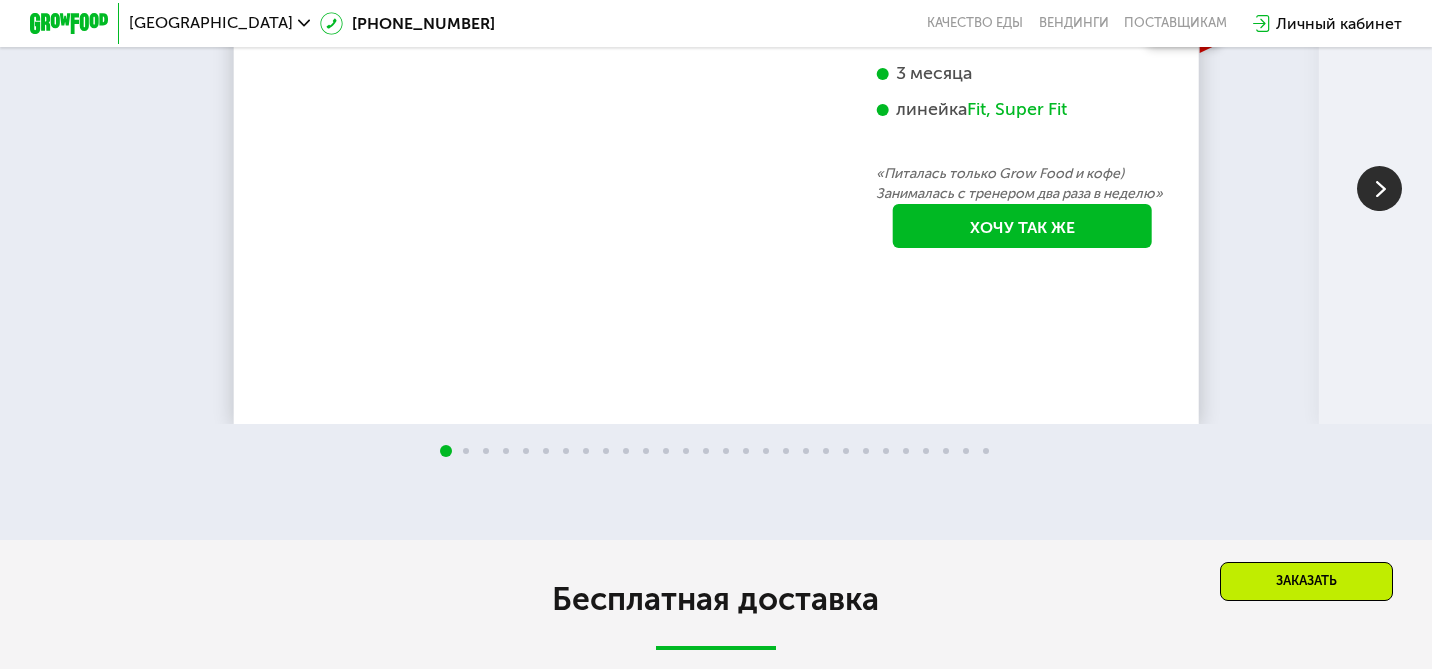 scroll, scrollTop: 3860, scrollLeft: 0, axis: vertical 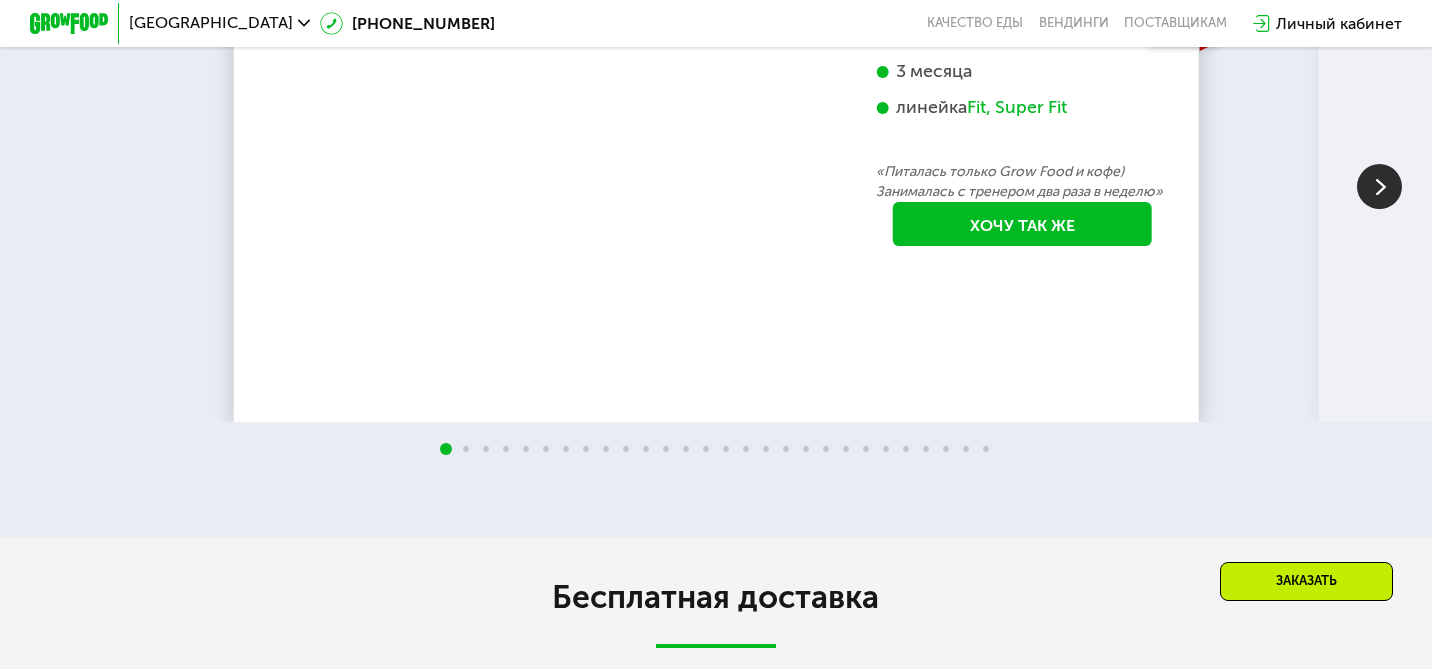 click at bounding box center (466, 449) 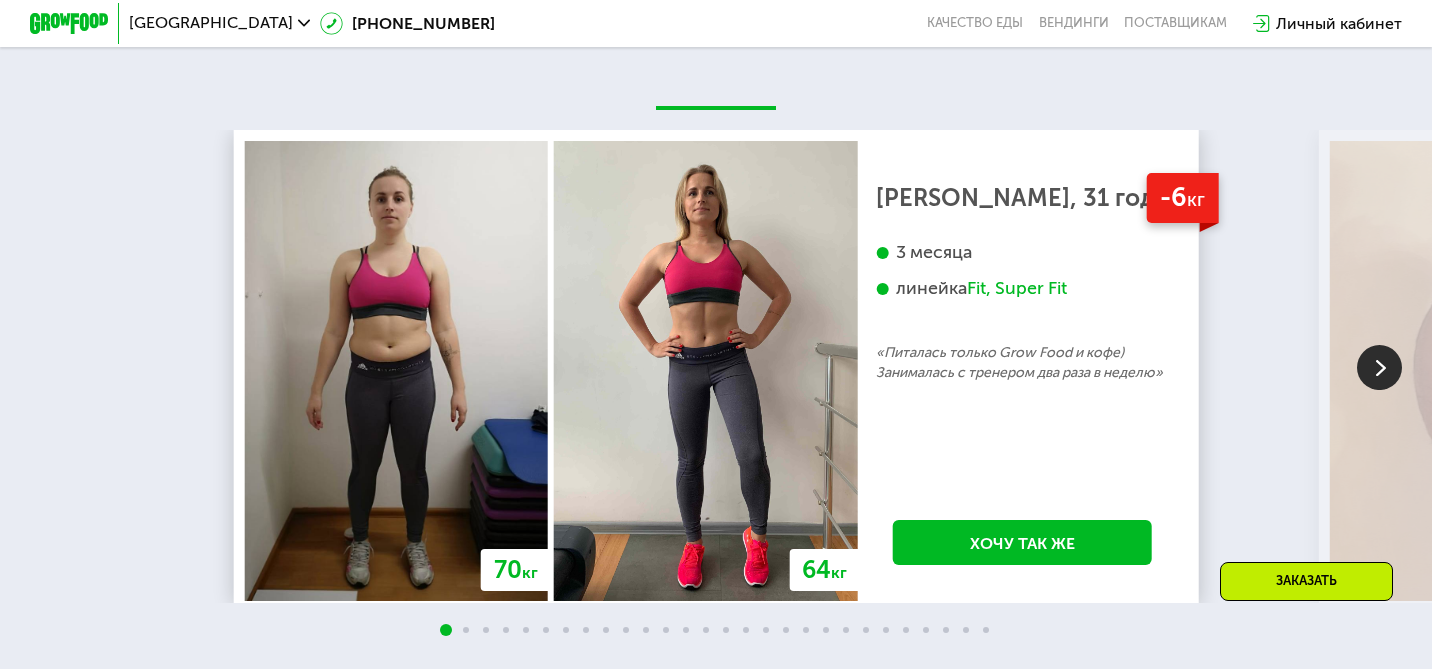 scroll, scrollTop: 3682, scrollLeft: 0, axis: vertical 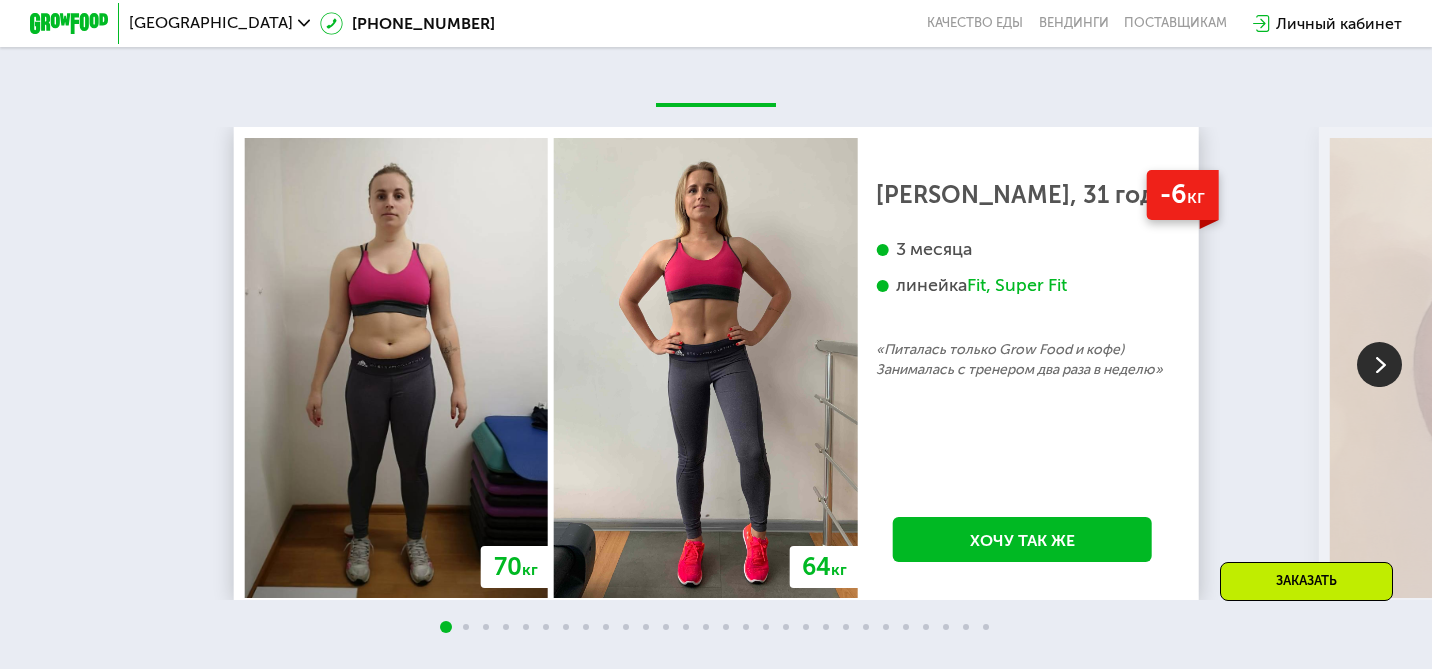 click at bounding box center (1379, 364) 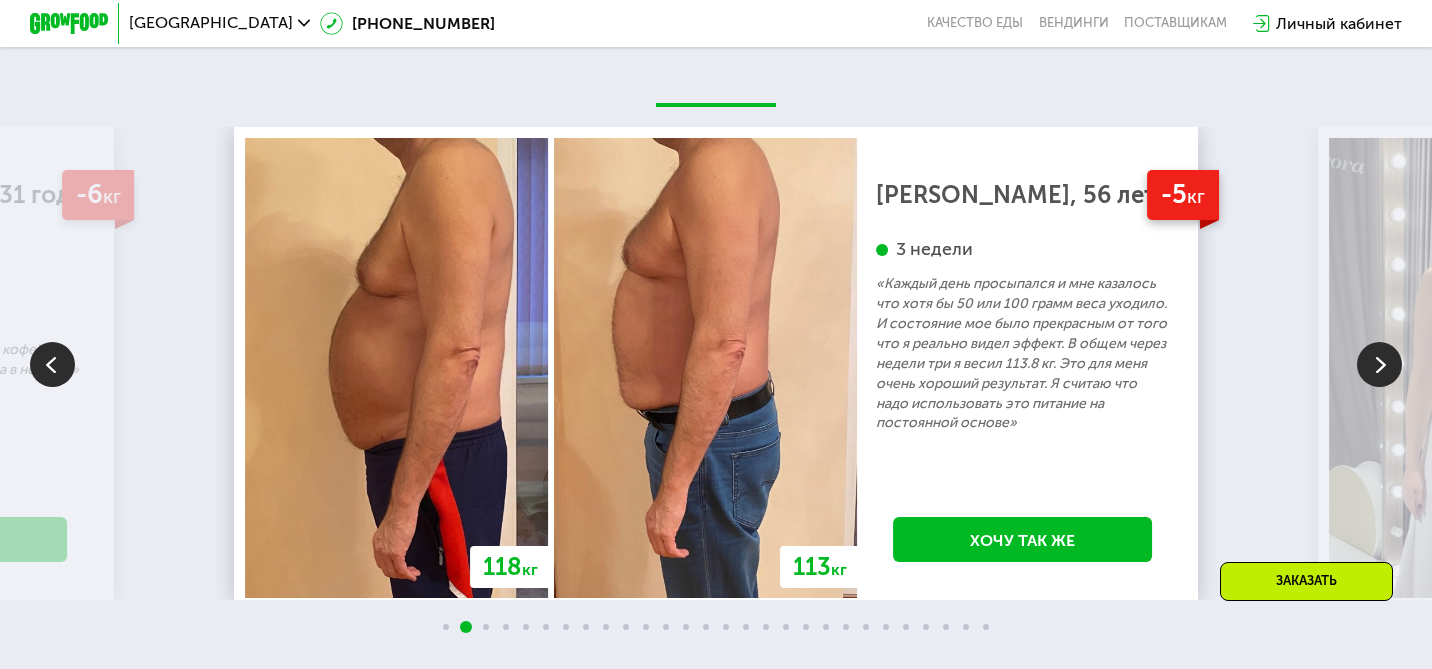 click at bounding box center [1379, 364] 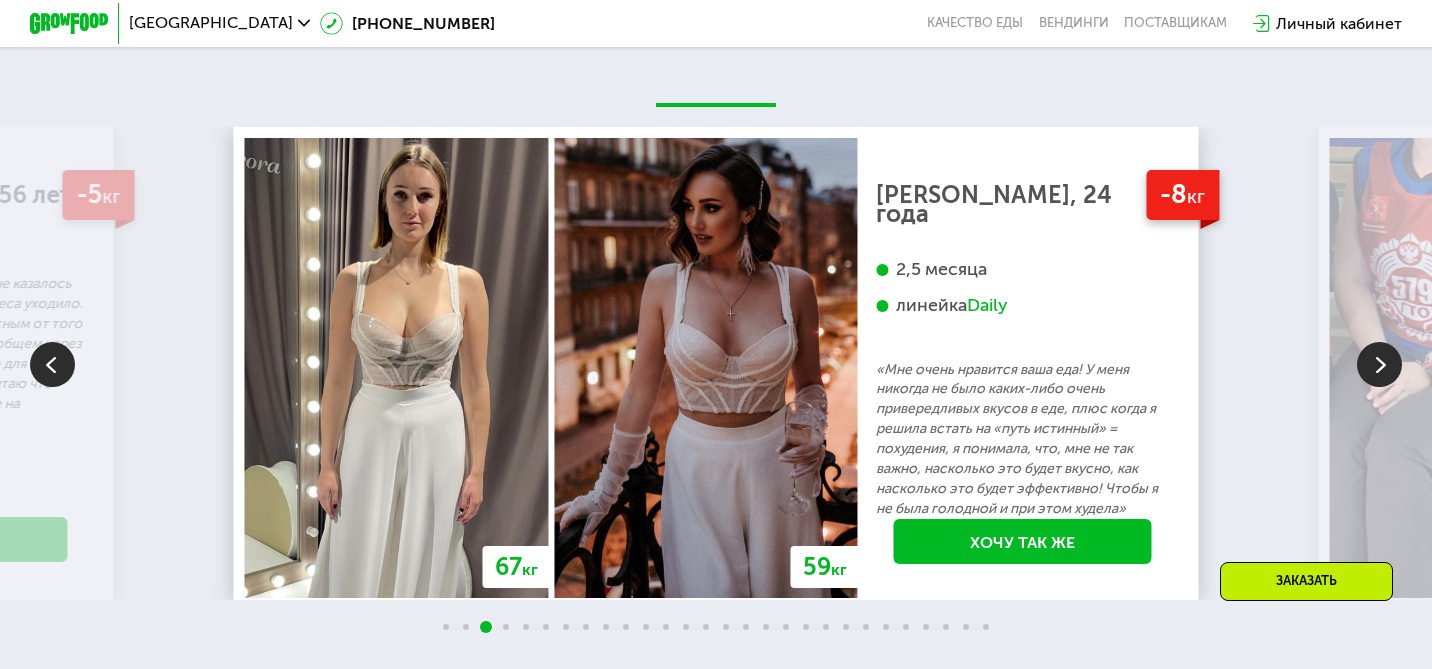 click at bounding box center [1379, 364] 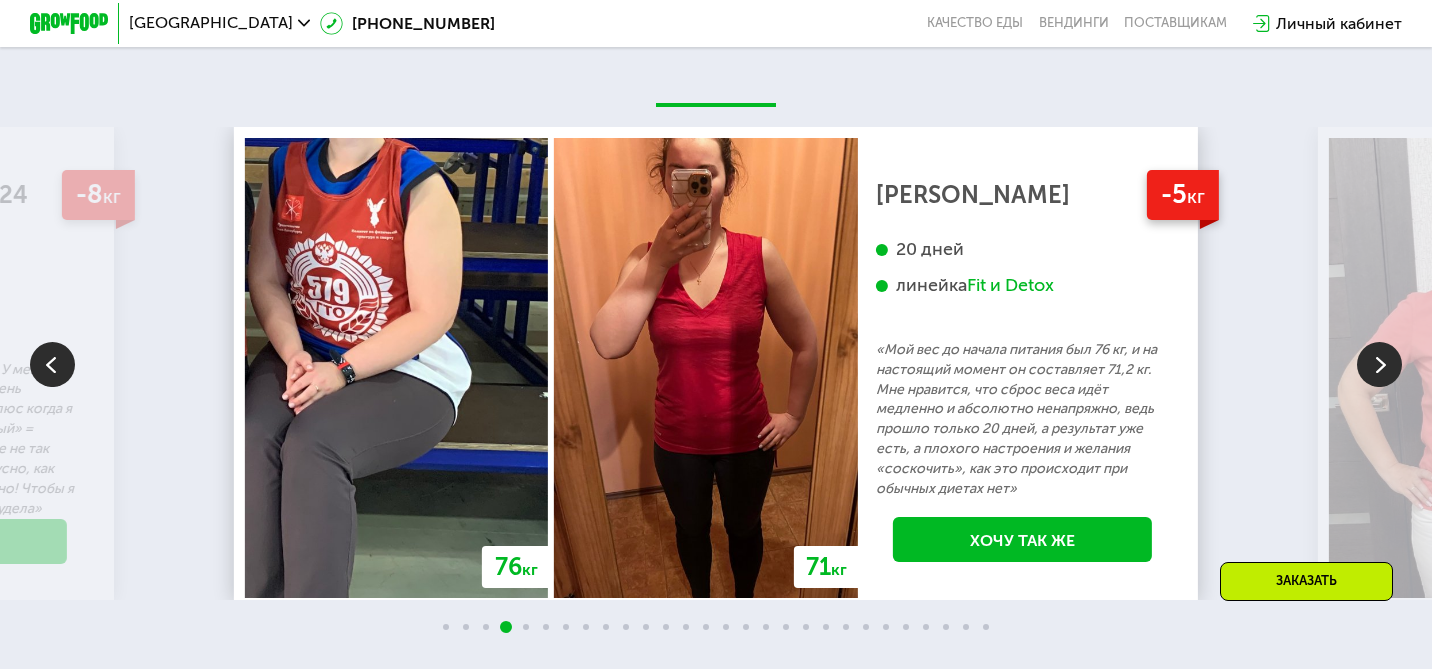 click at bounding box center (1379, 364) 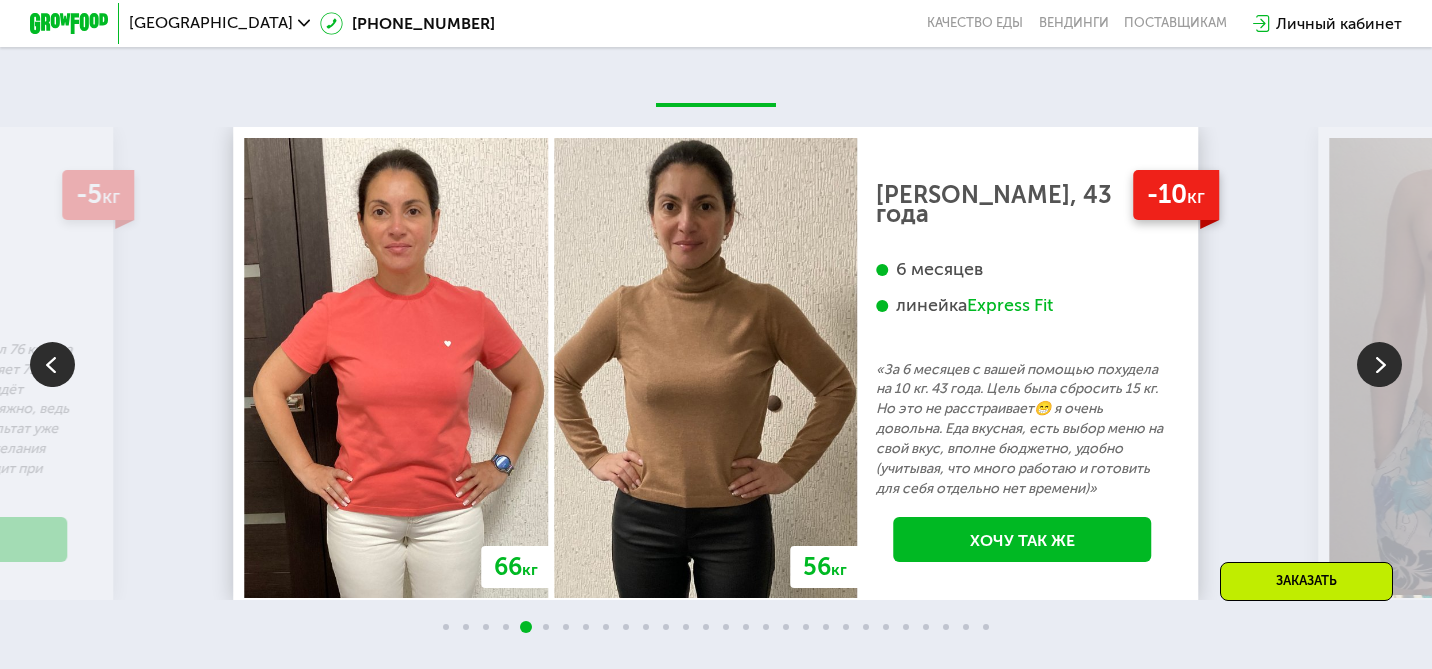 click at bounding box center (1379, 364) 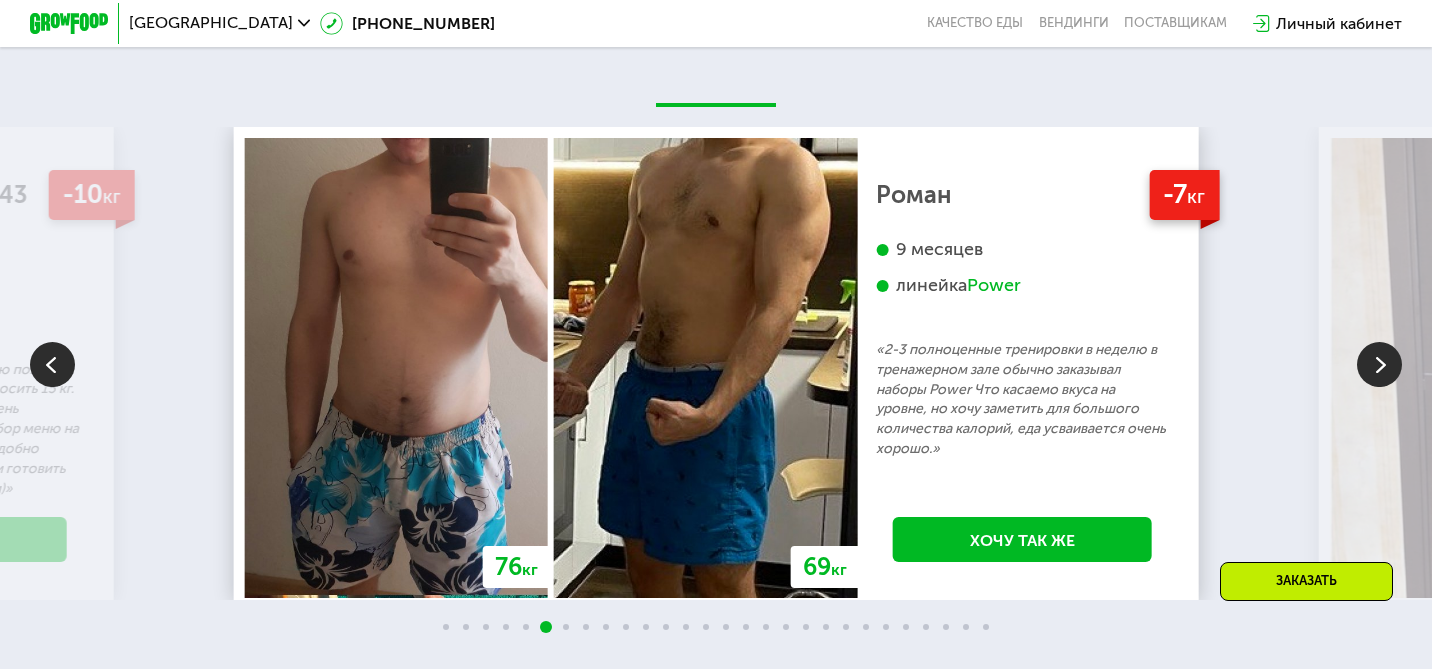click at bounding box center [1379, 364] 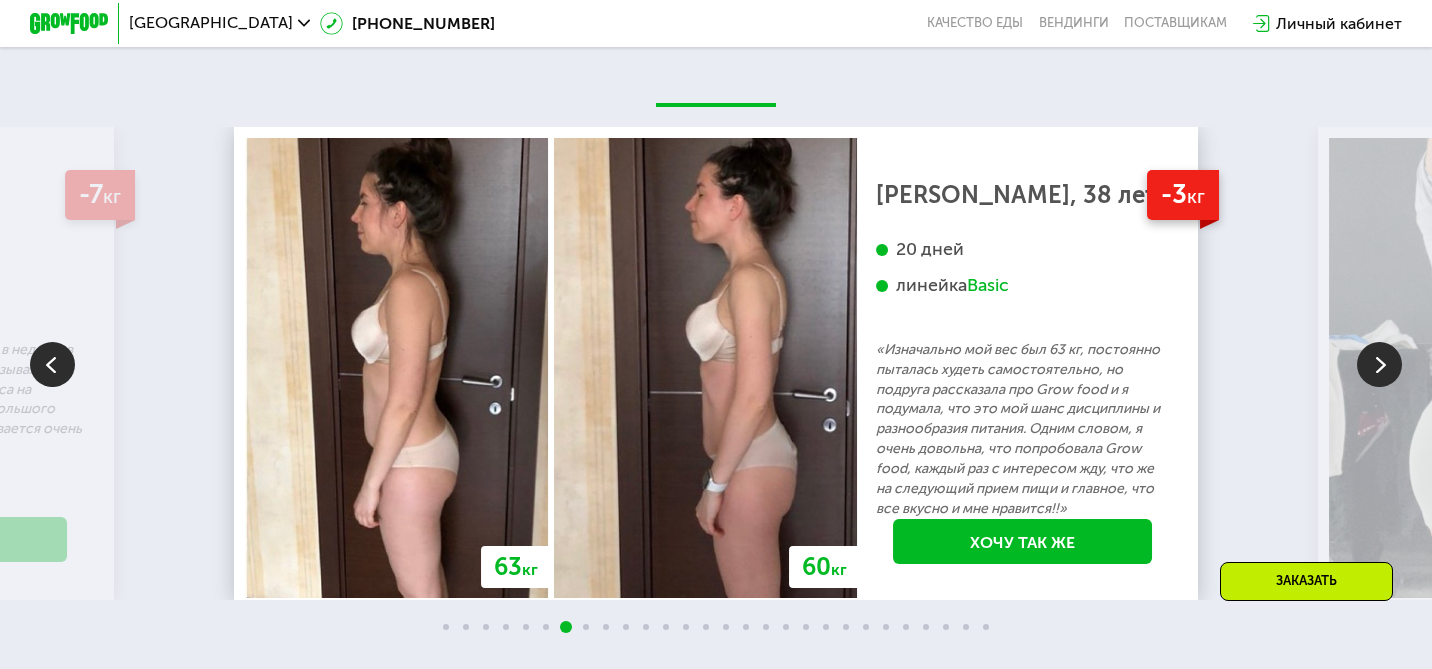 click at bounding box center [1379, 364] 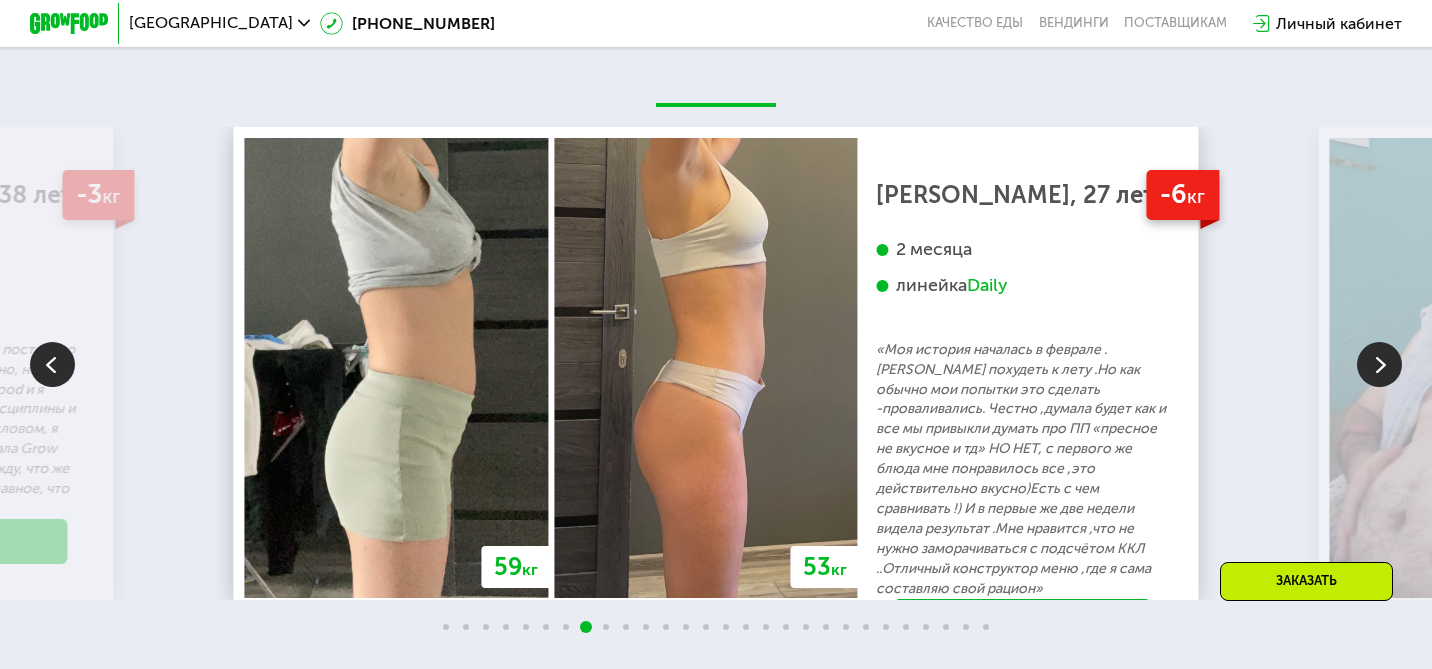 click at bounding box center (1379, 364) 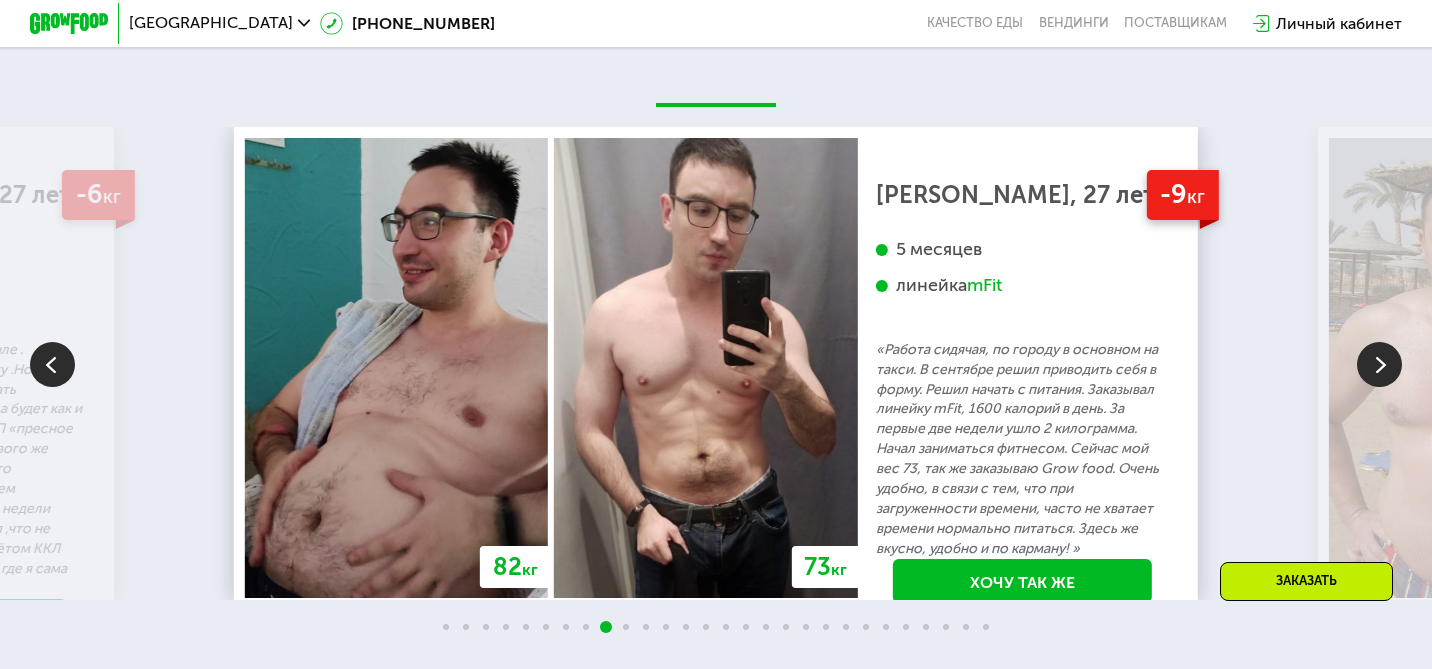 click at bounding box center [1379, 364] 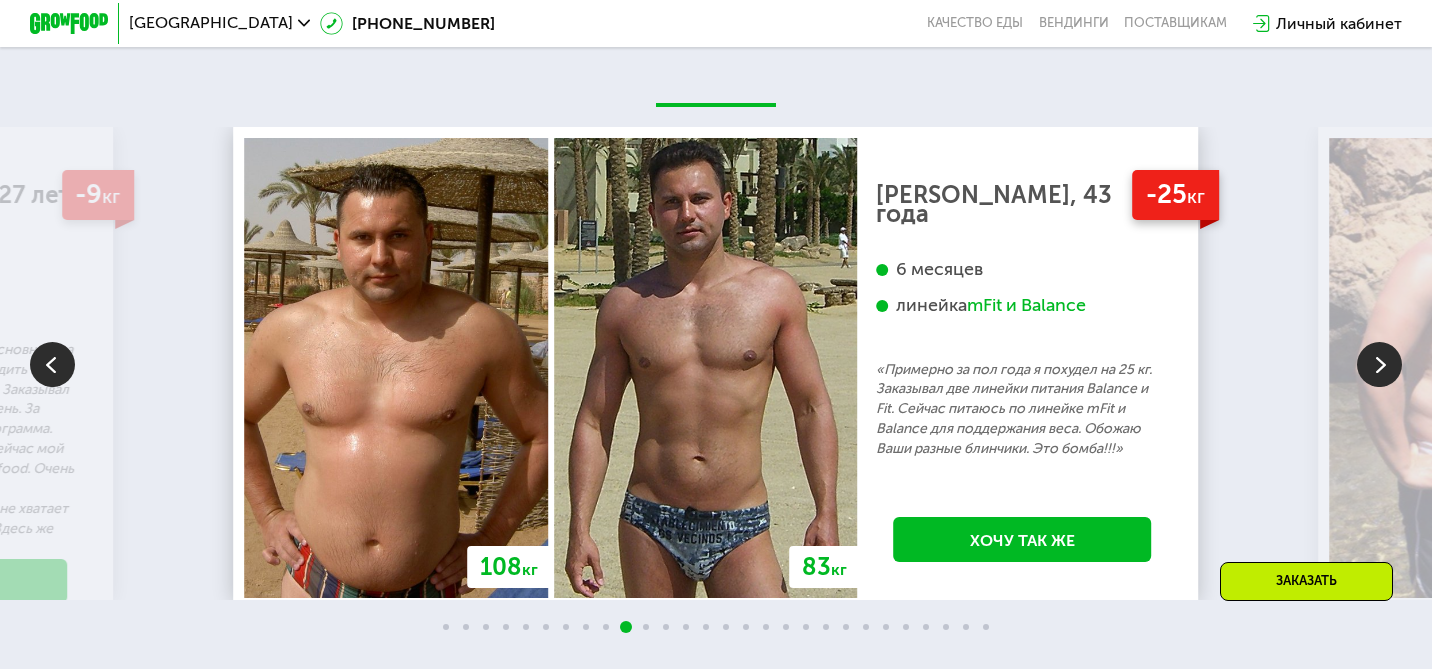 click at bounding box center (1379, 364) 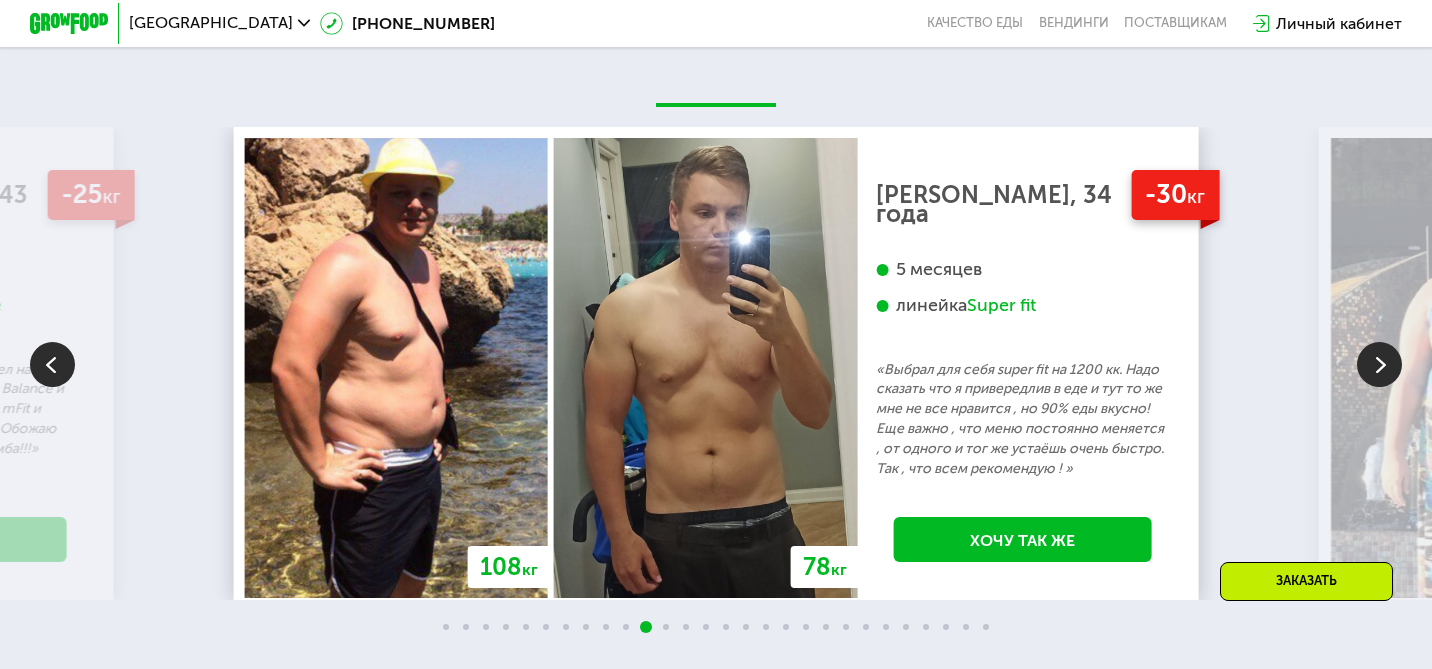 click at bounding box center [52, 364] 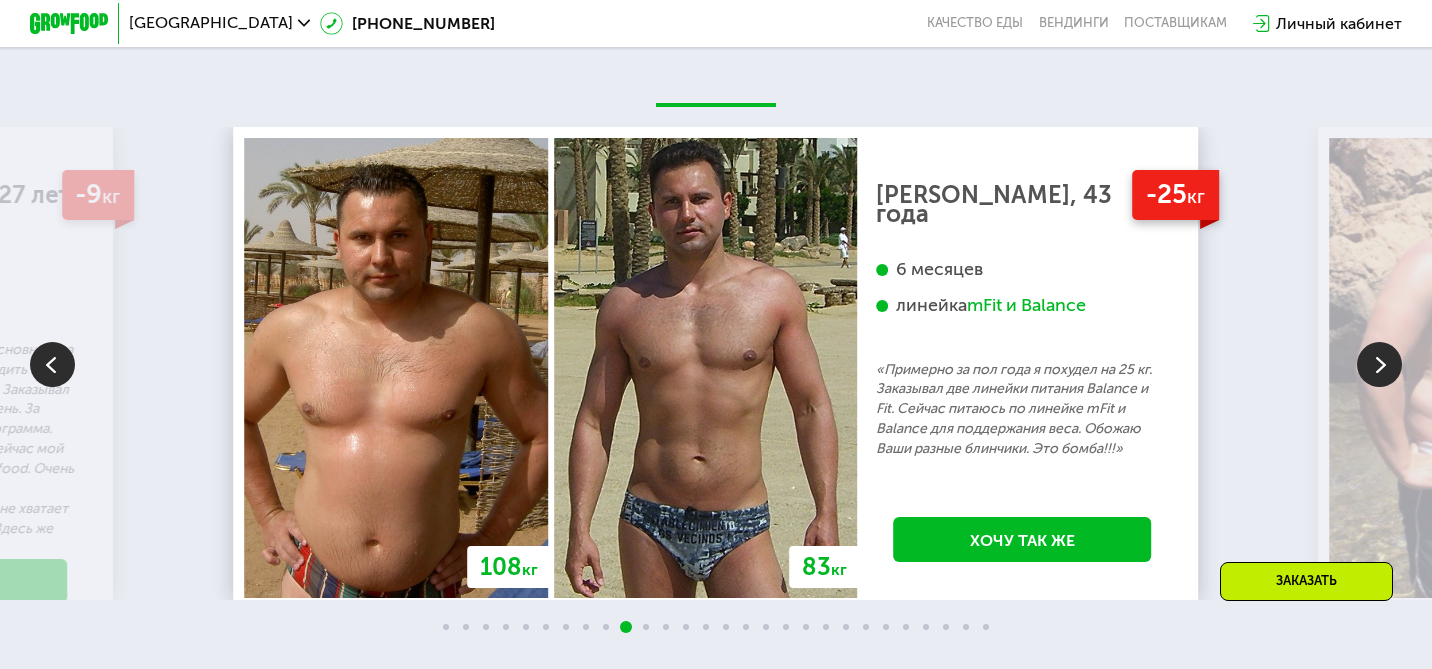 click at bounding box center (1379, 364) 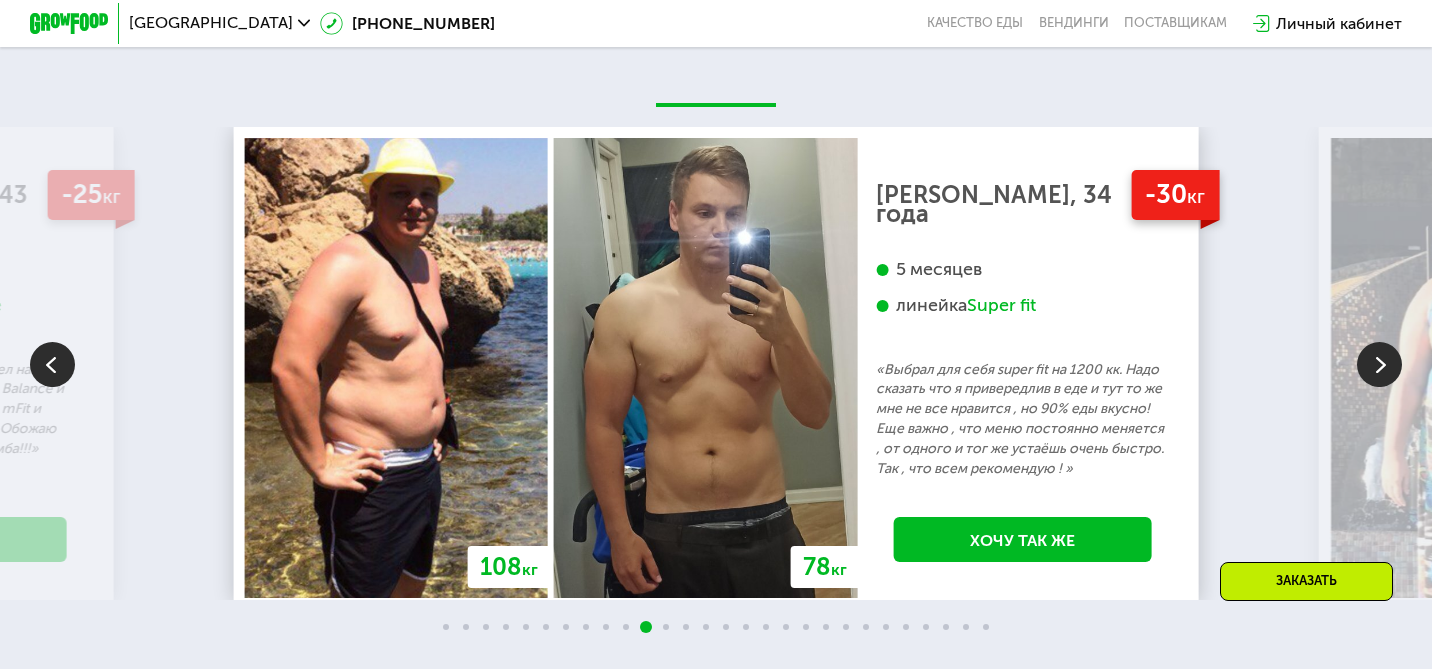 click at bounding box center [1379, 364] 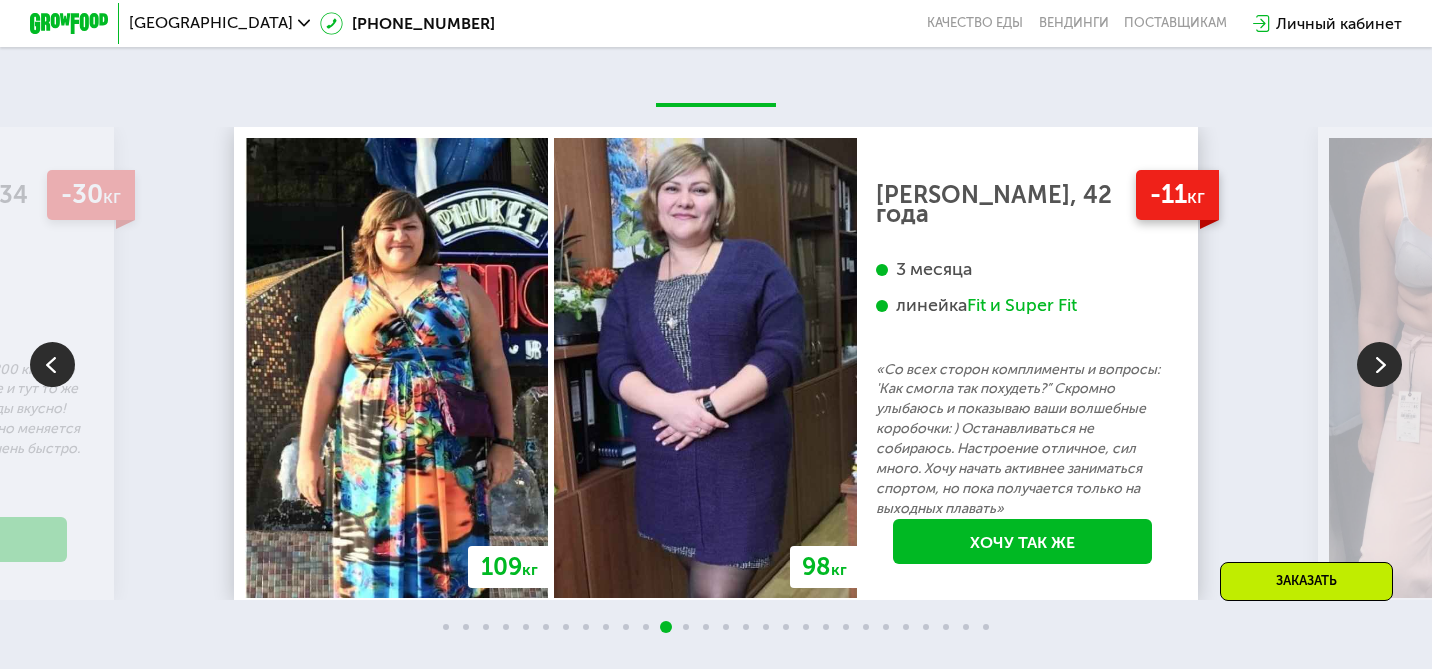 click at bounding box center (1379, 364) 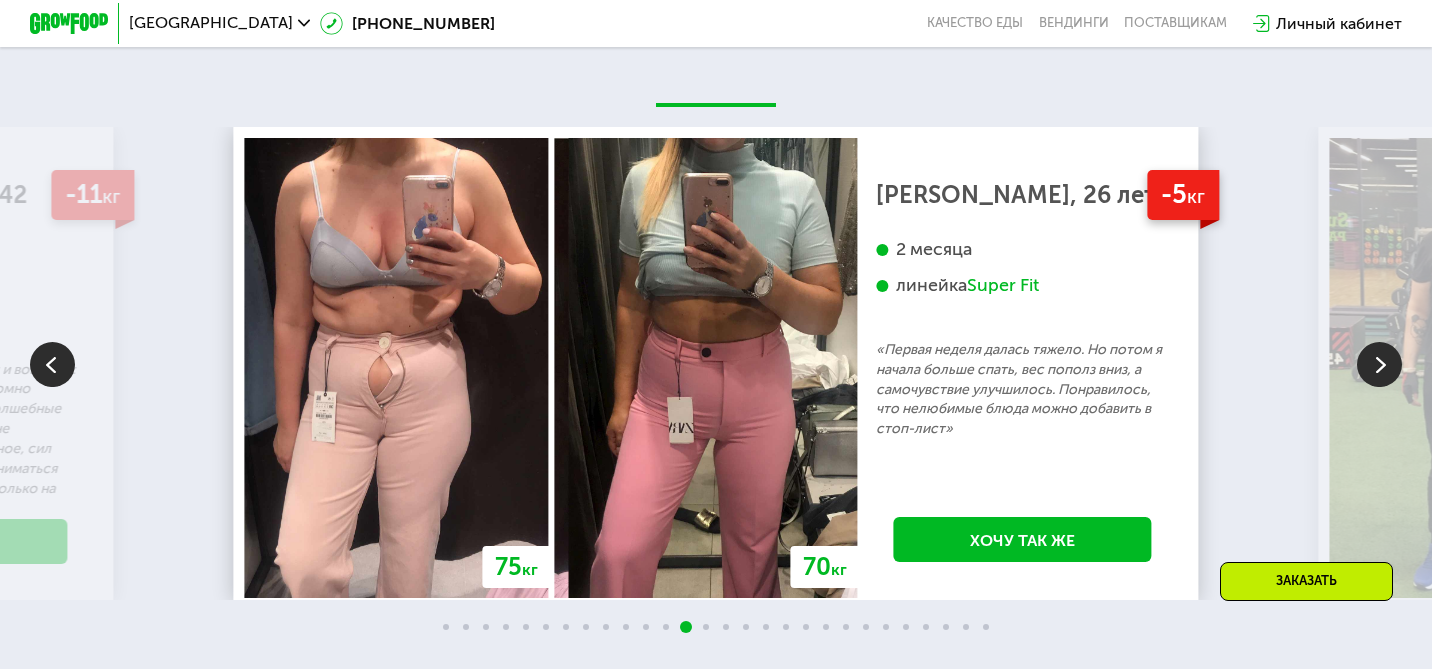 click at bounding box center (1379, 364) 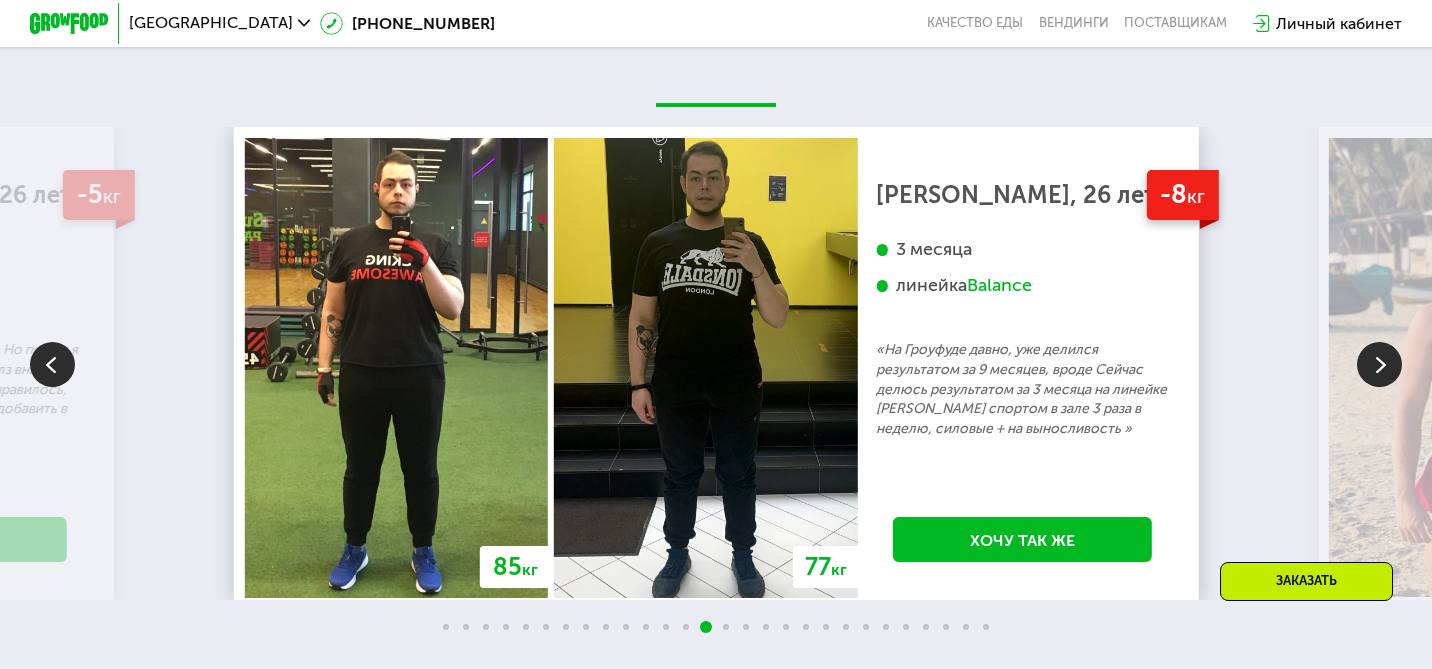 click at bounding box center [1379, 364] 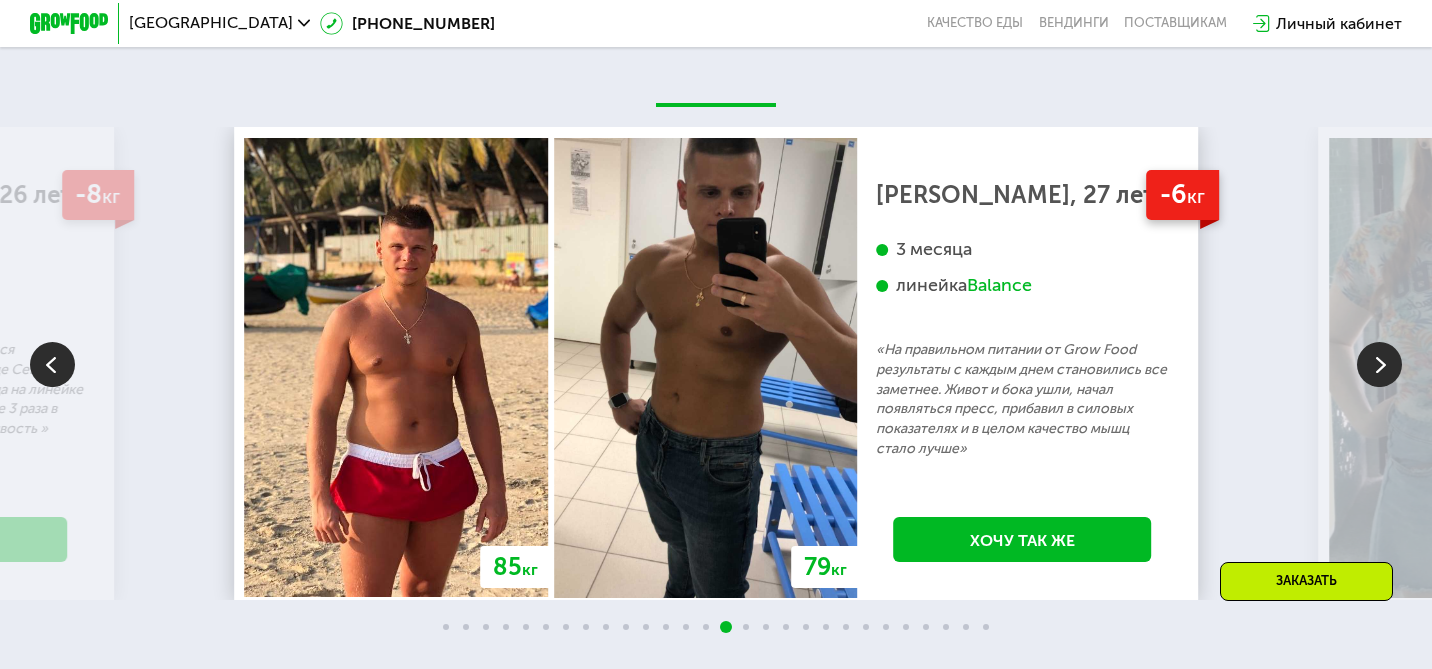 click at bounding box center [1379, 364] 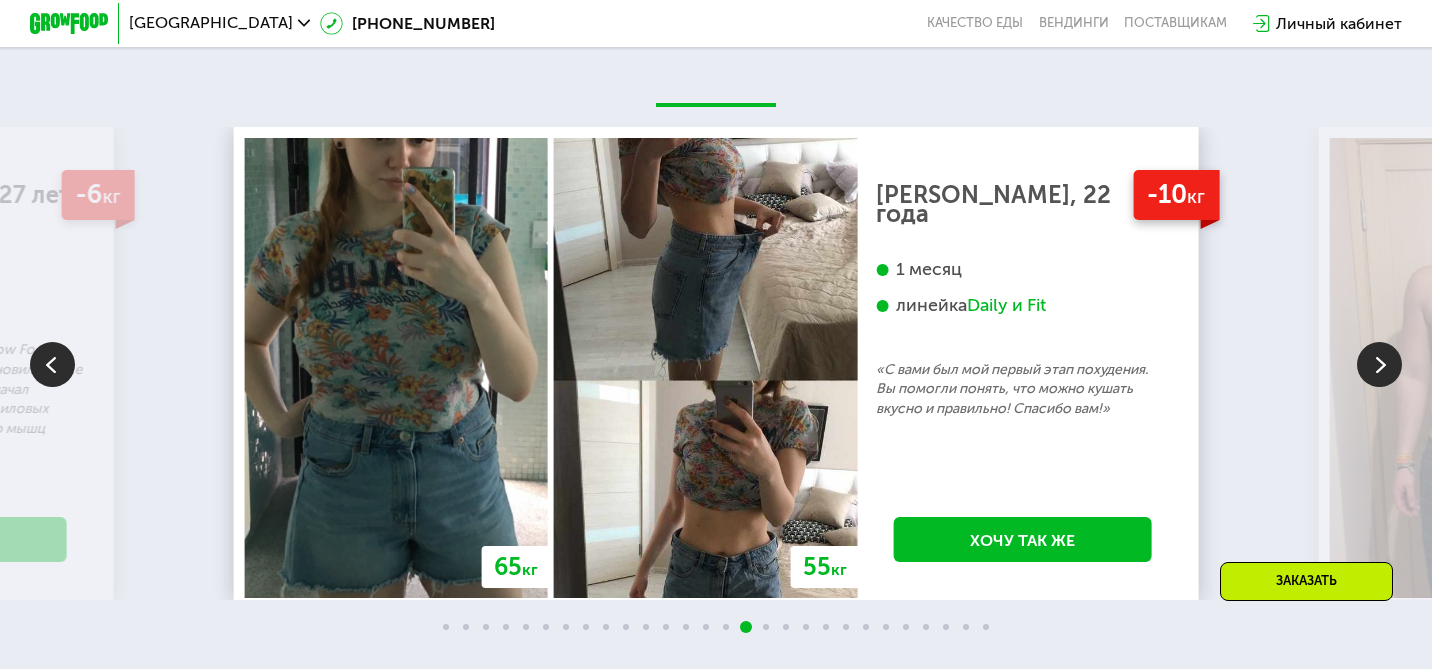 click at bounding box center (1379, 364) 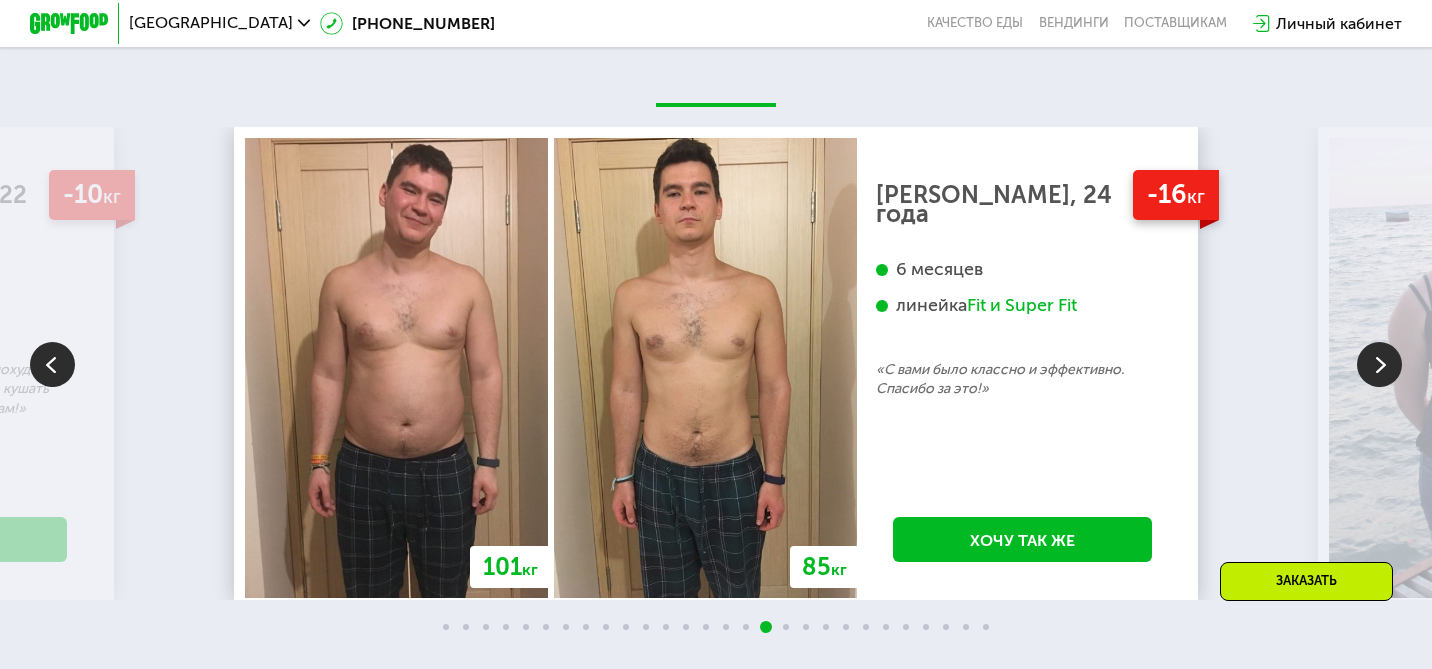 click at bounding box center (1379, 364) 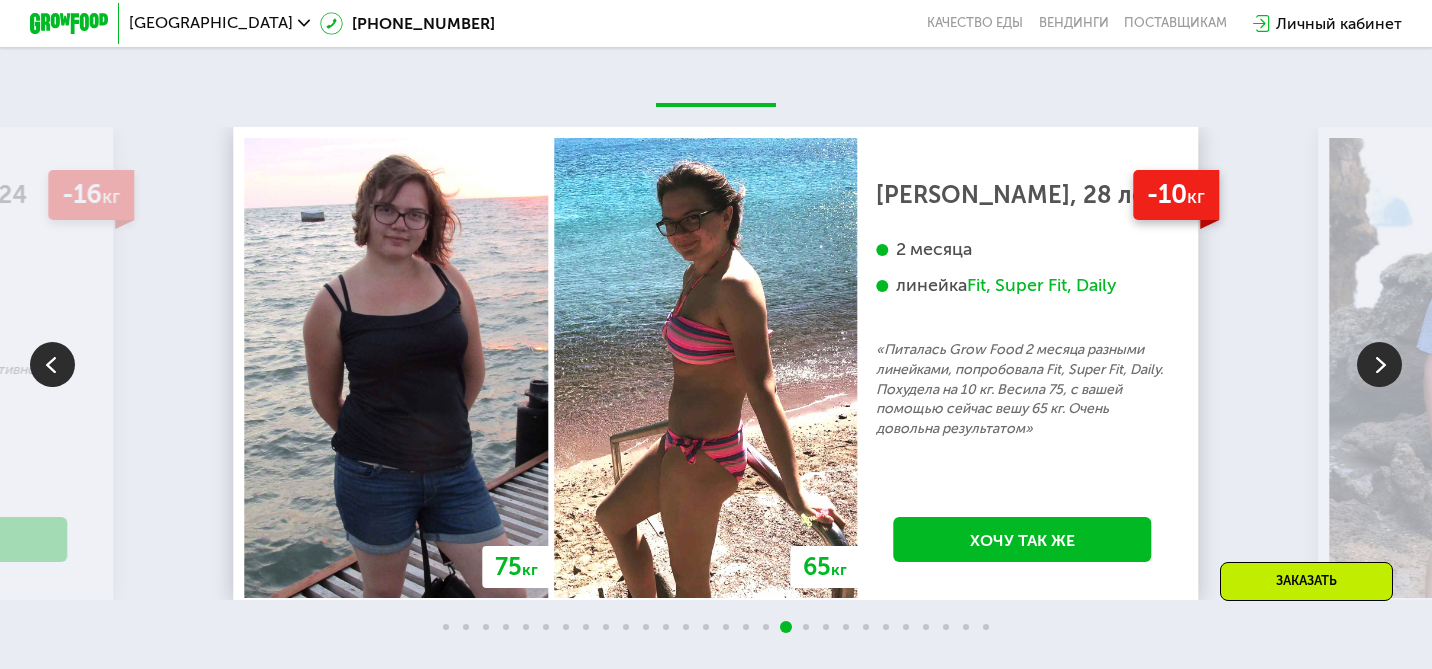 click at bounding box center [1379, 364] 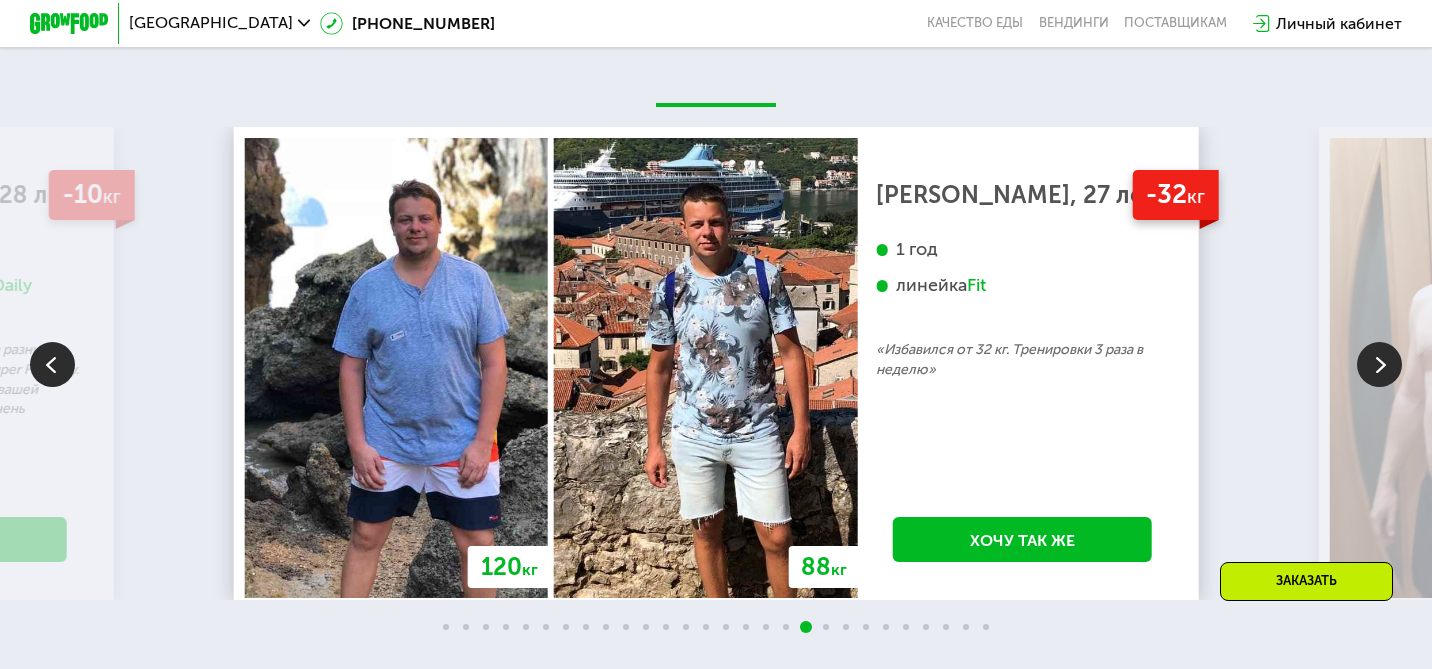 click at bounding box center (1379, 364) 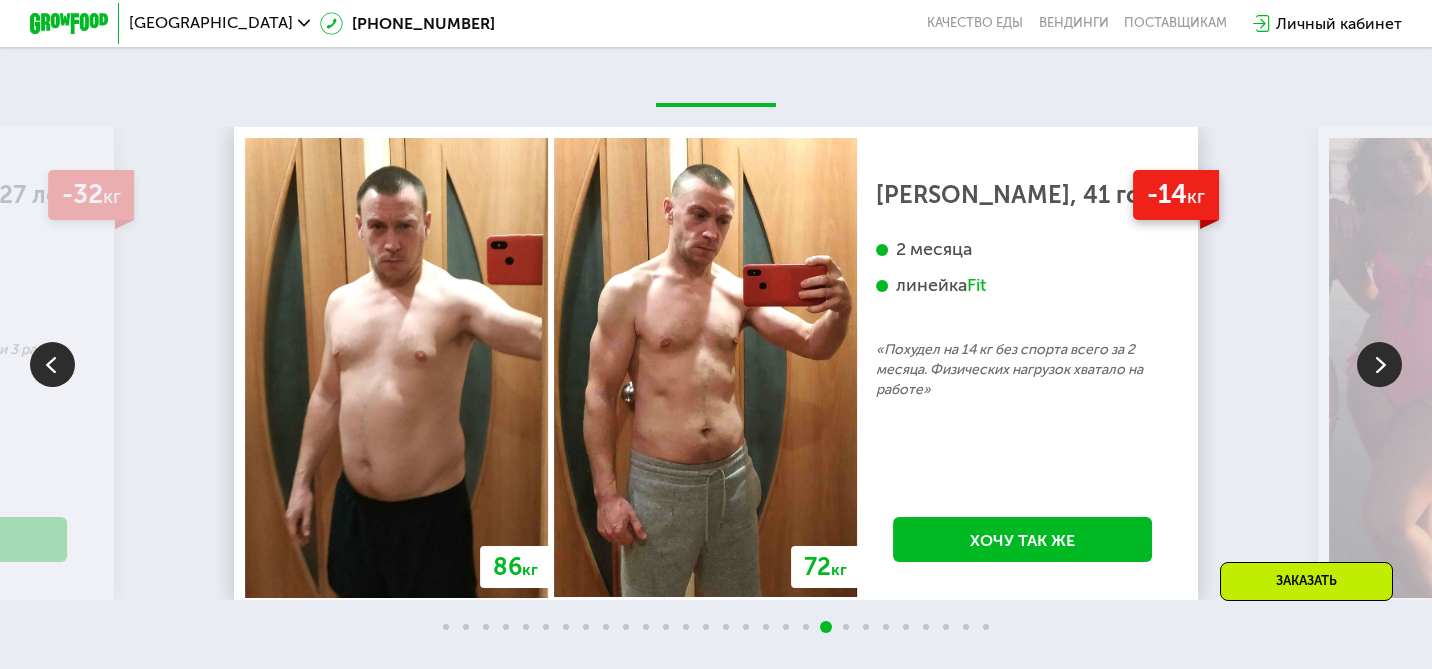 click at bounding box center [1379, 364] 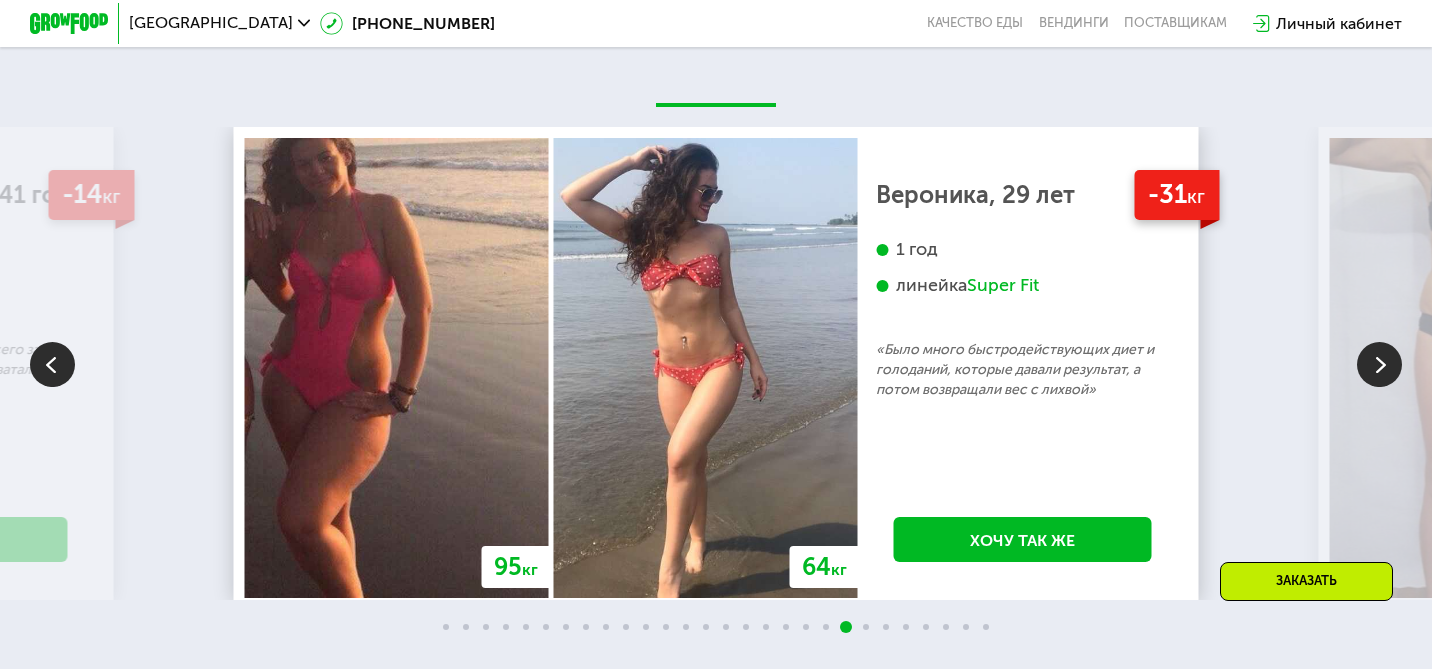 click at bounding box center (1379, 364) 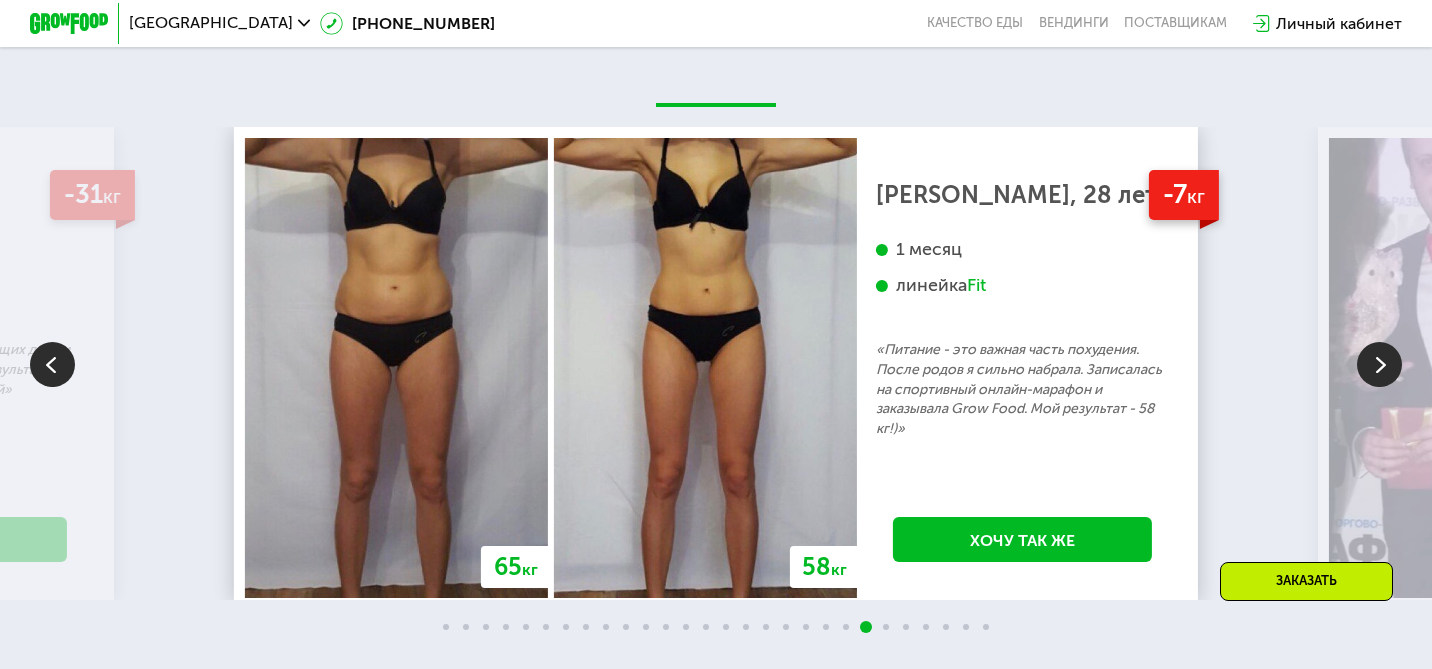 click at bounding box center [1379, 364] 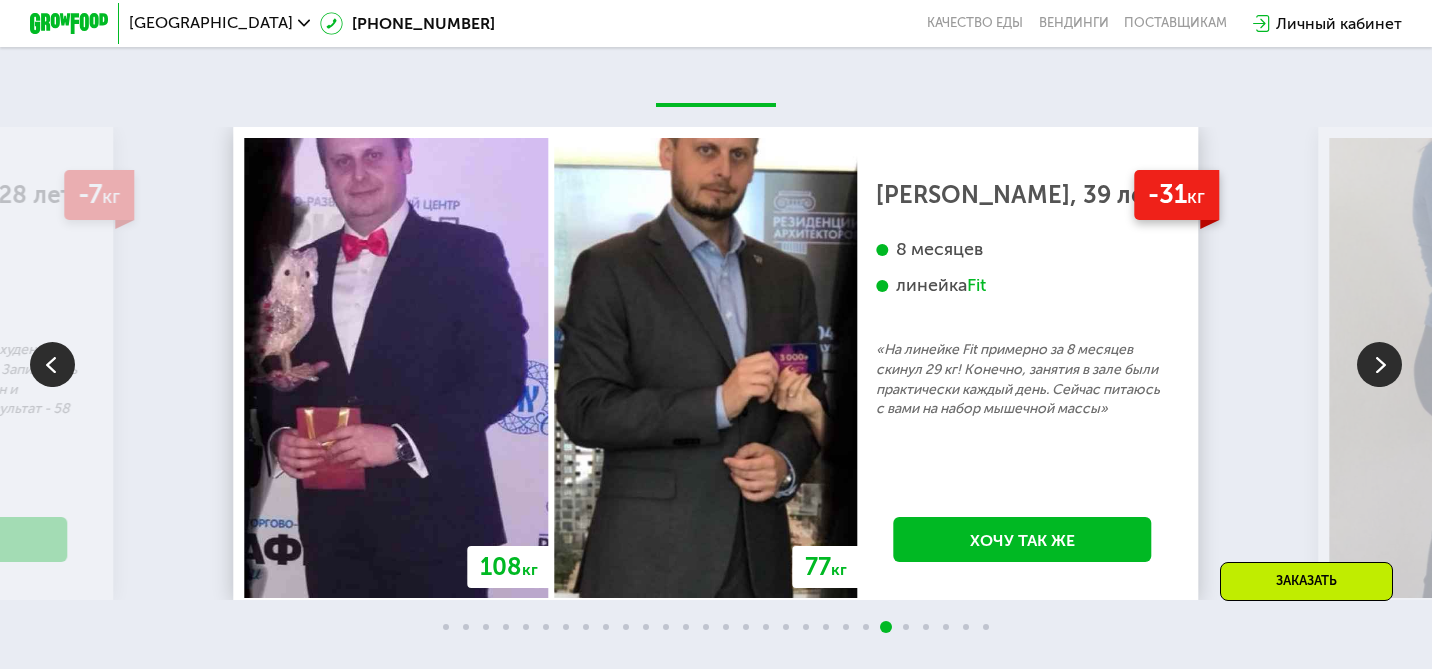 click at bounding box center (1379, 364) 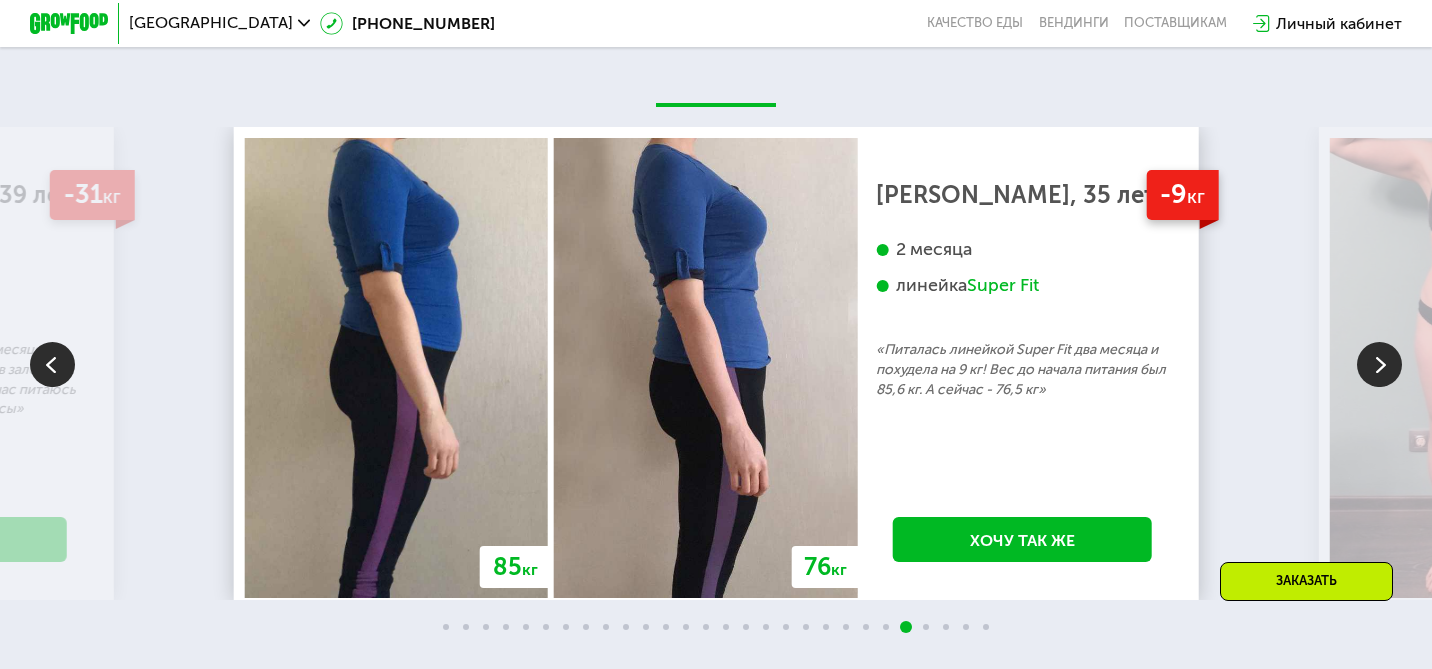 click at bounding box center [1379, 364] 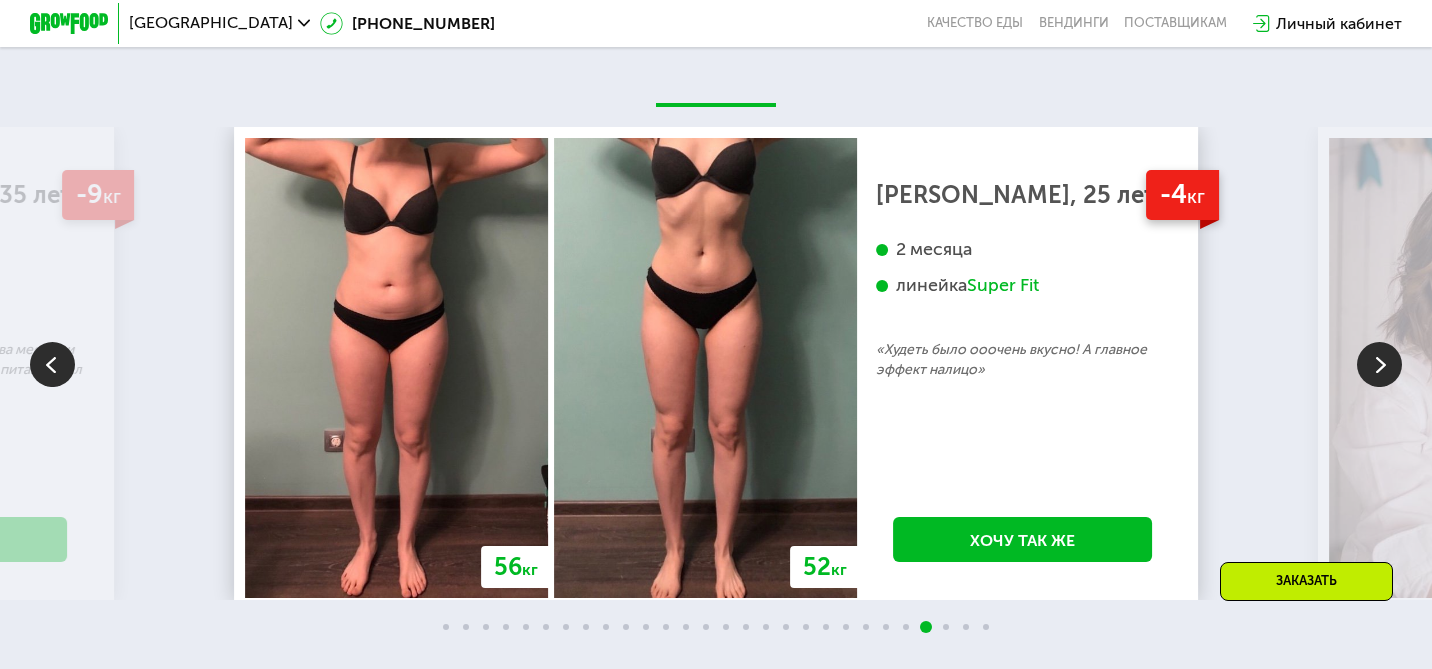 click at bounding box center (1379, 364) 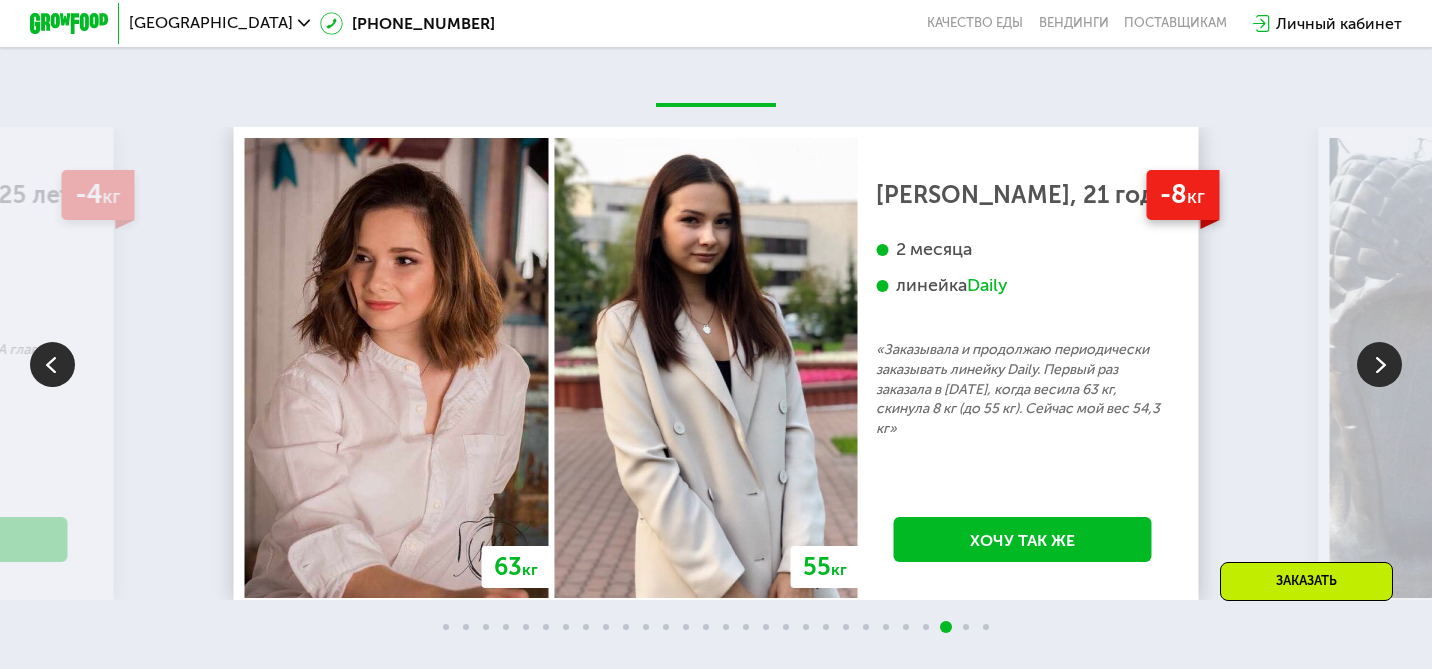click at bounding box center [1379, 364] 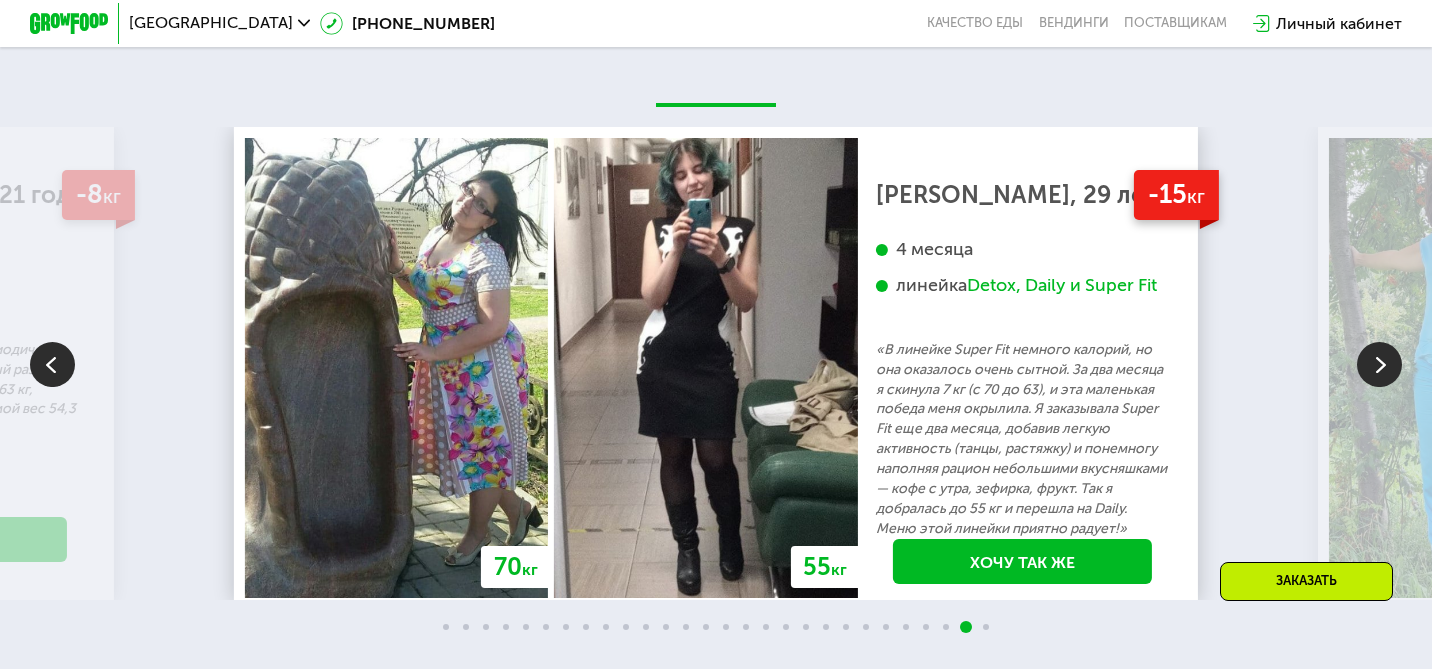 click at bounding box center (1379, 364) 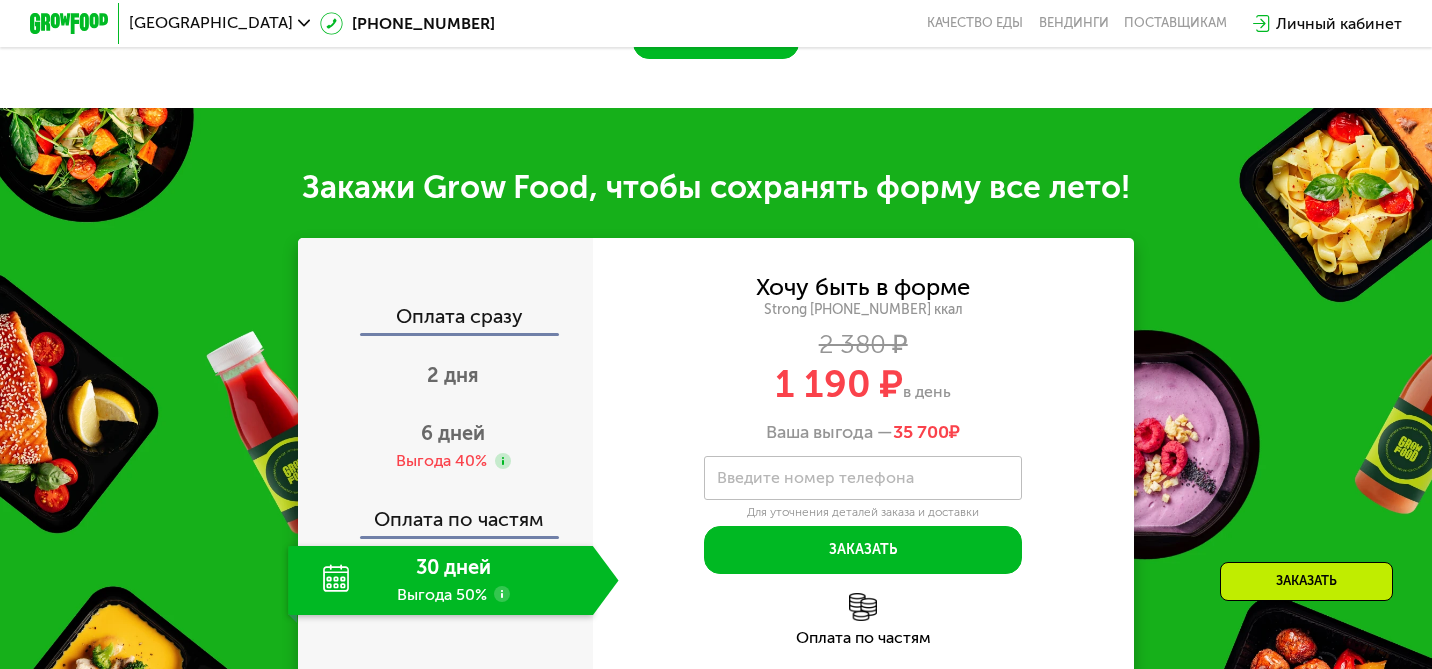 scroll, scrollTop: 2211, scrollLeft: 0, axis: vertical 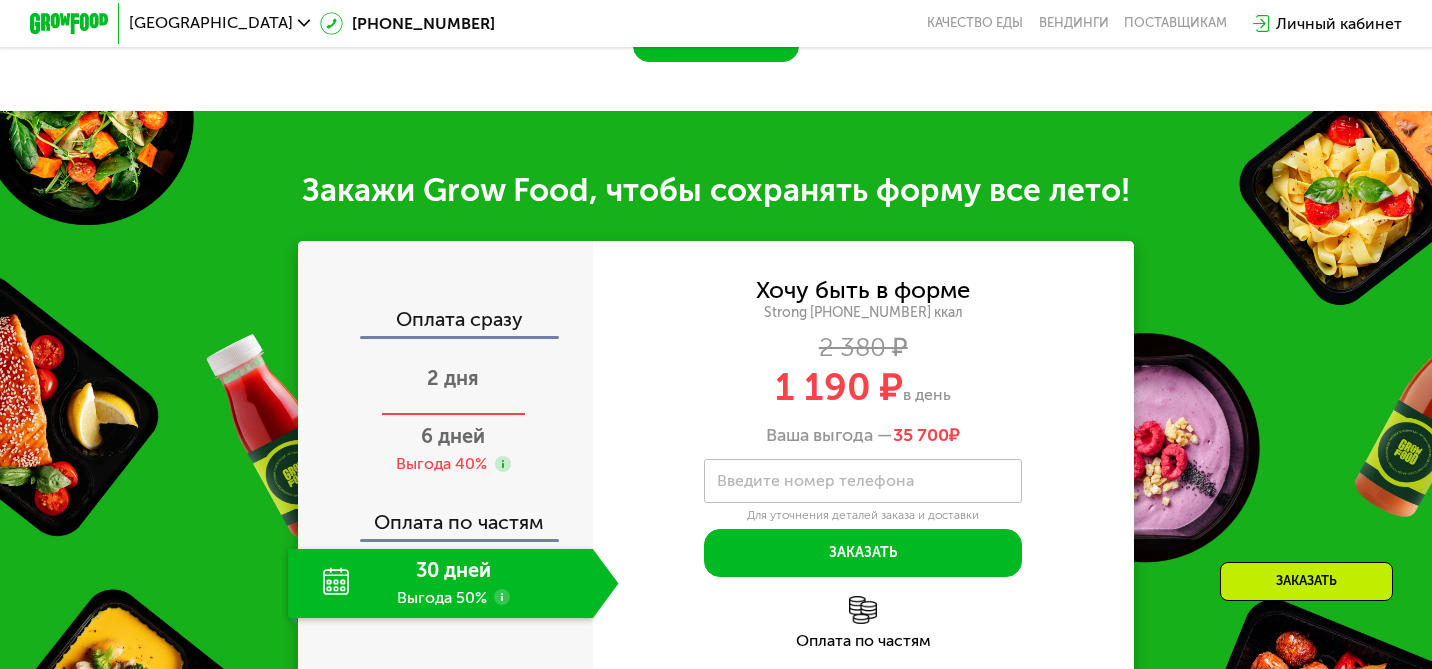 click on "2 дня" at bounding box center [453, 378] 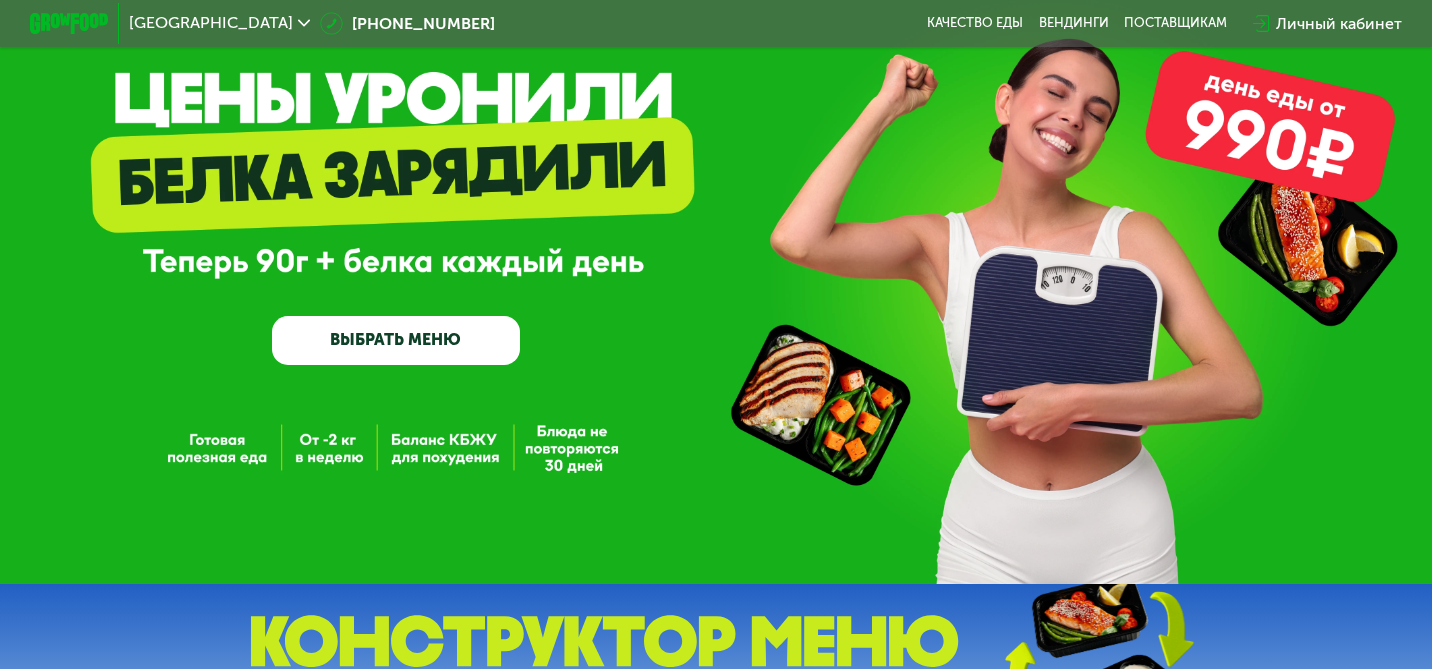 scroll, scrollTop: 0, scrollLeft: 0, axis: both 